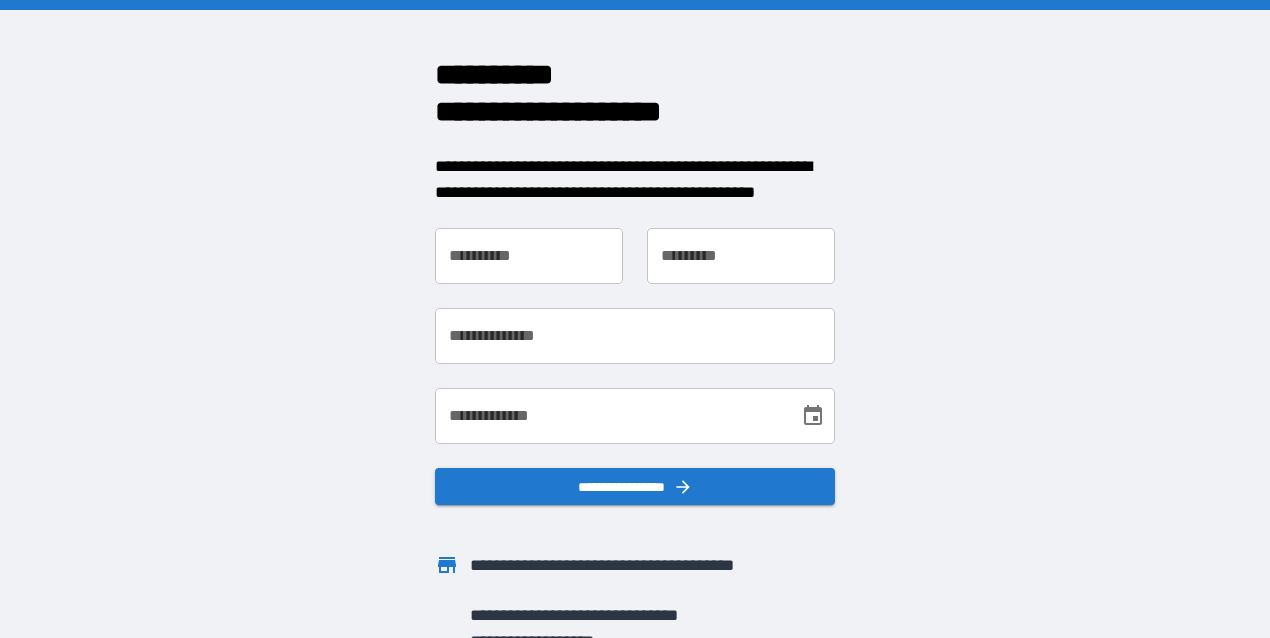 scroll, scrollTop: 0, scrollLeft: 0, axis: both 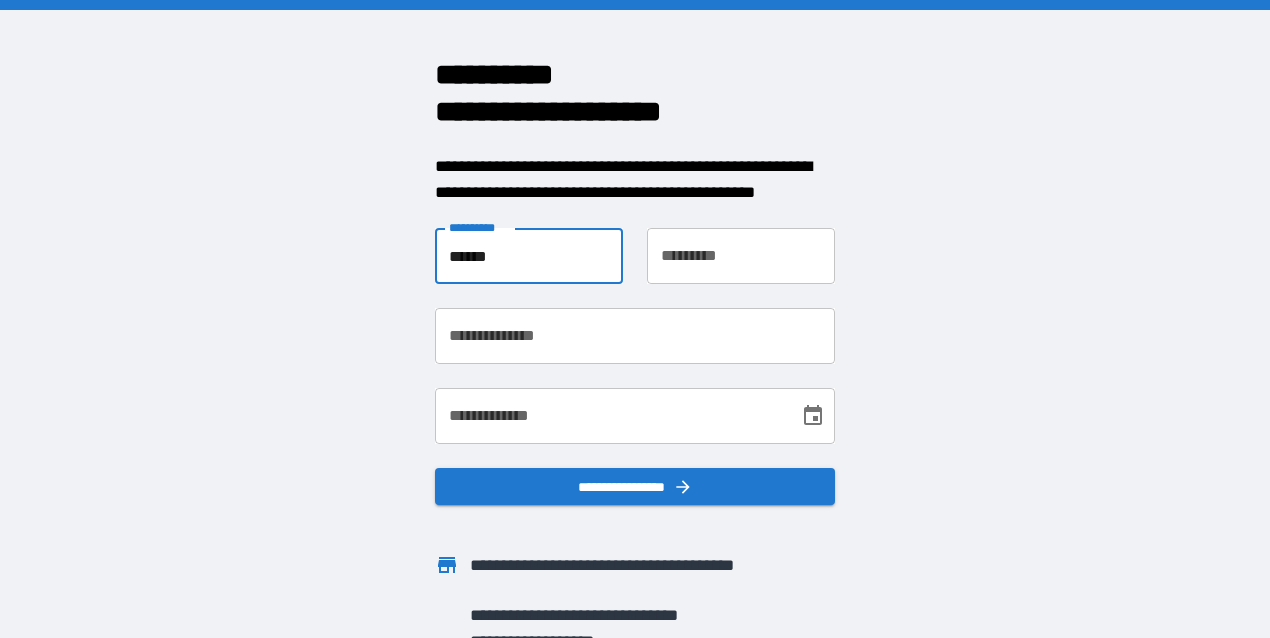 type on "******" 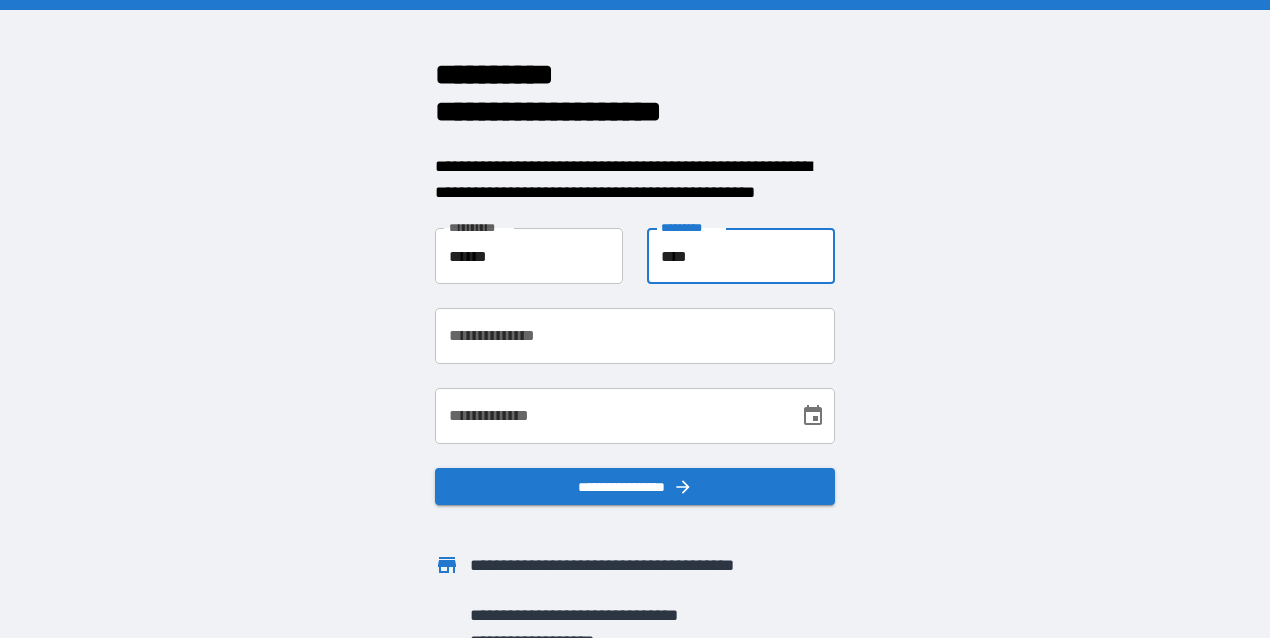 type on "****" 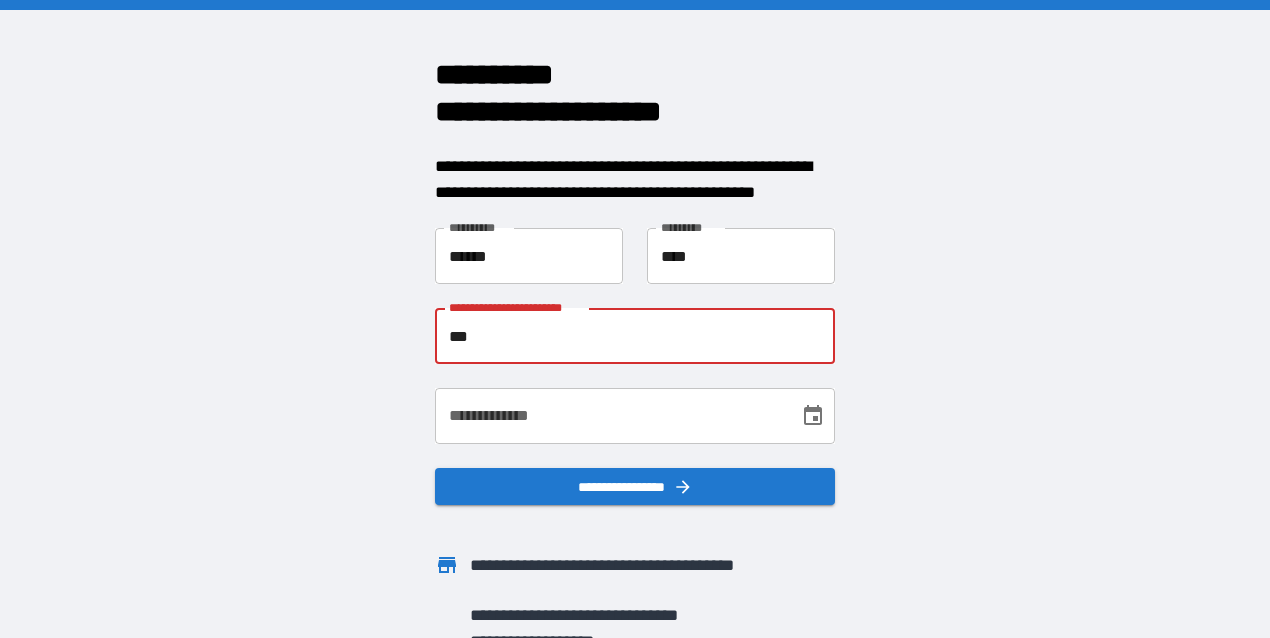 type on "****" 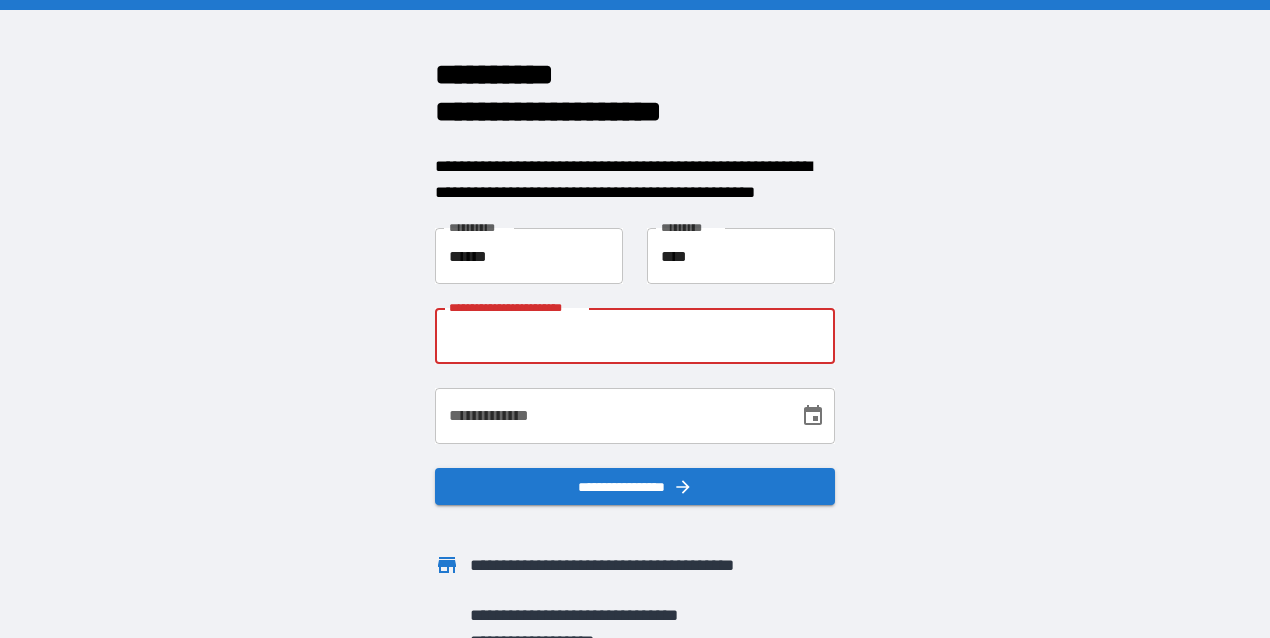 type on "**********" 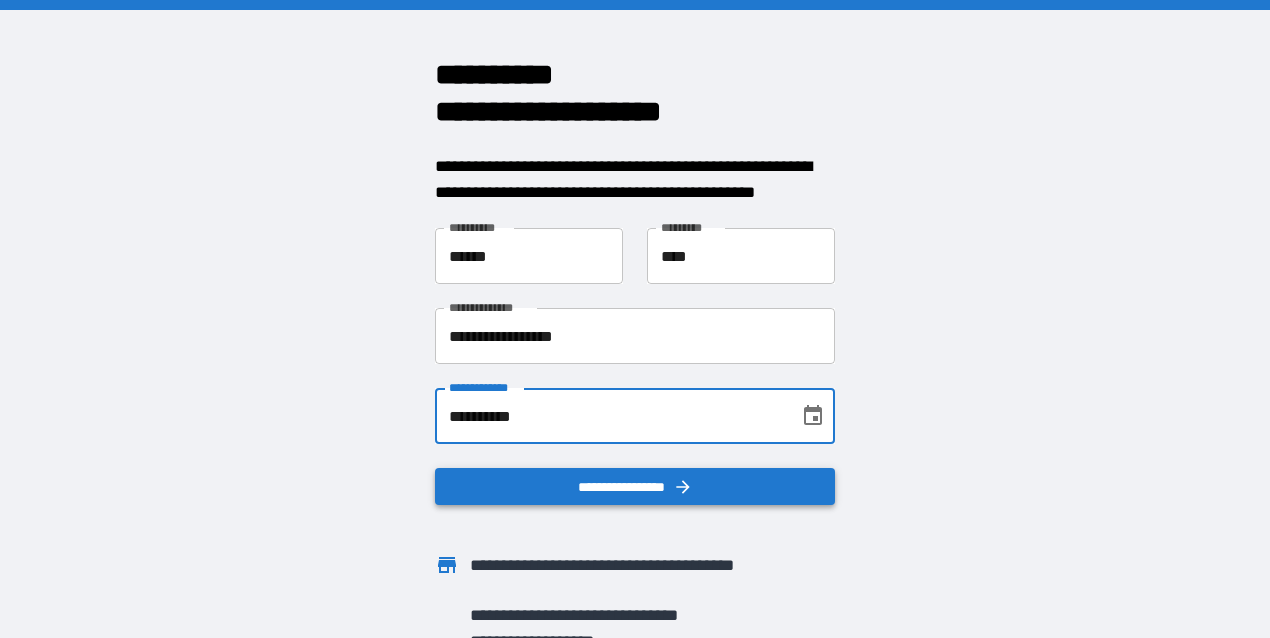 type on "**********" 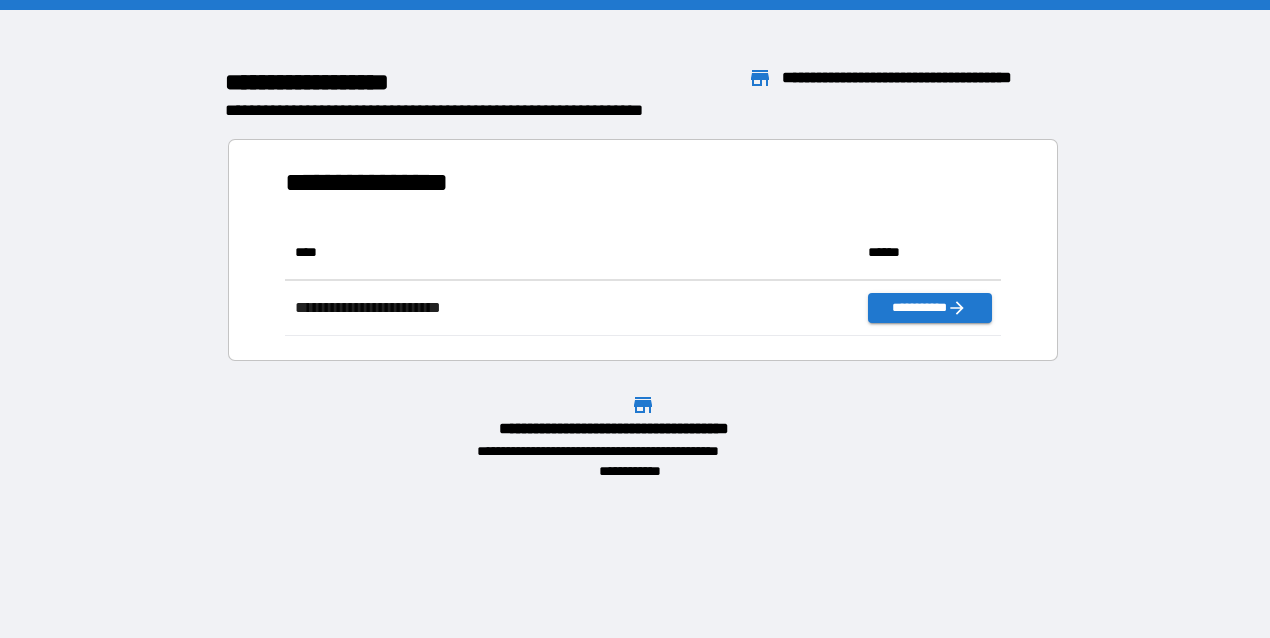 scroll, scrollTop: 16, scrollLeft: 16, axis: both 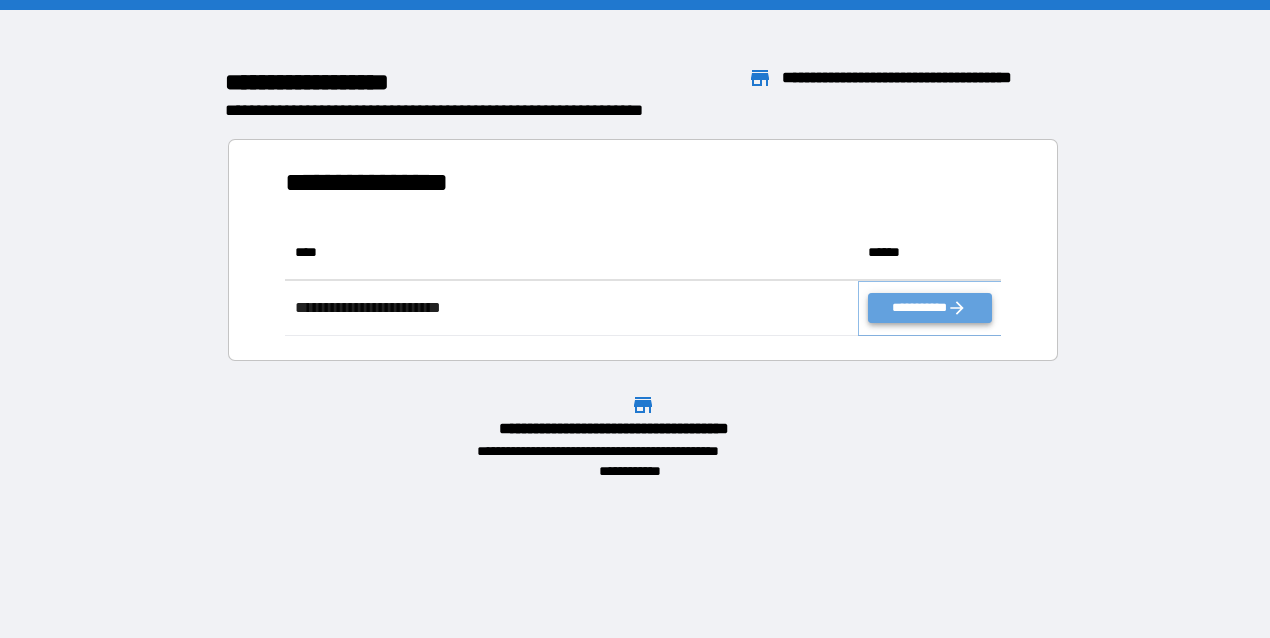 click on "**********" at bounding box center [929, 308] 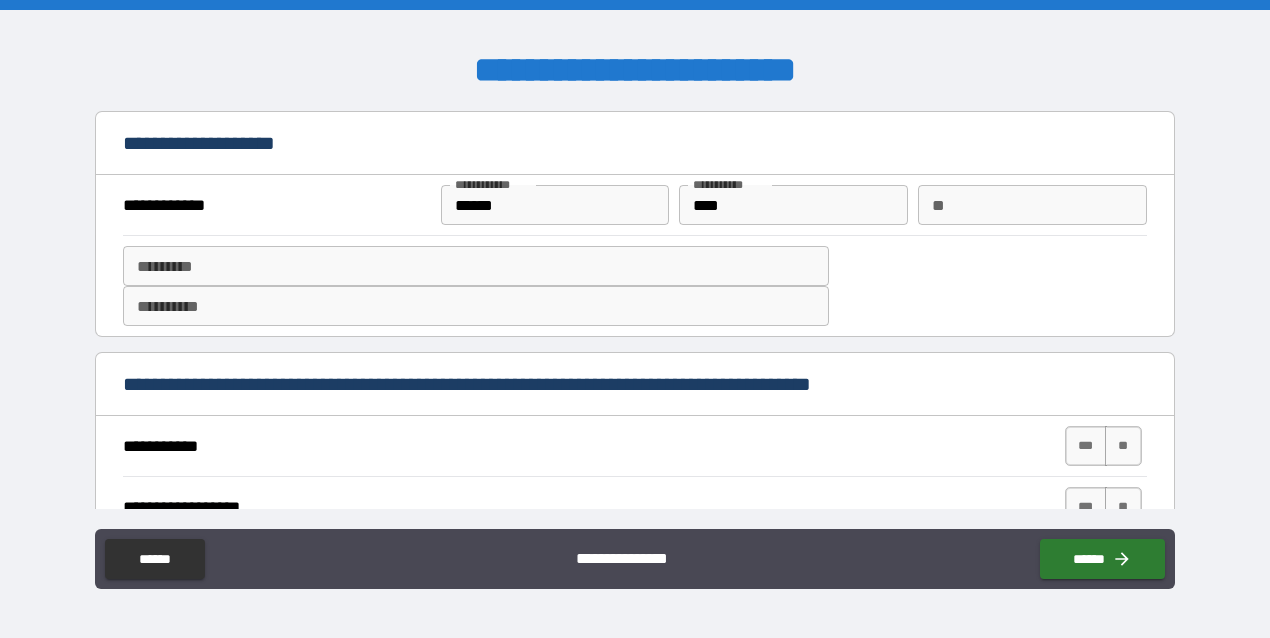 type on "*" 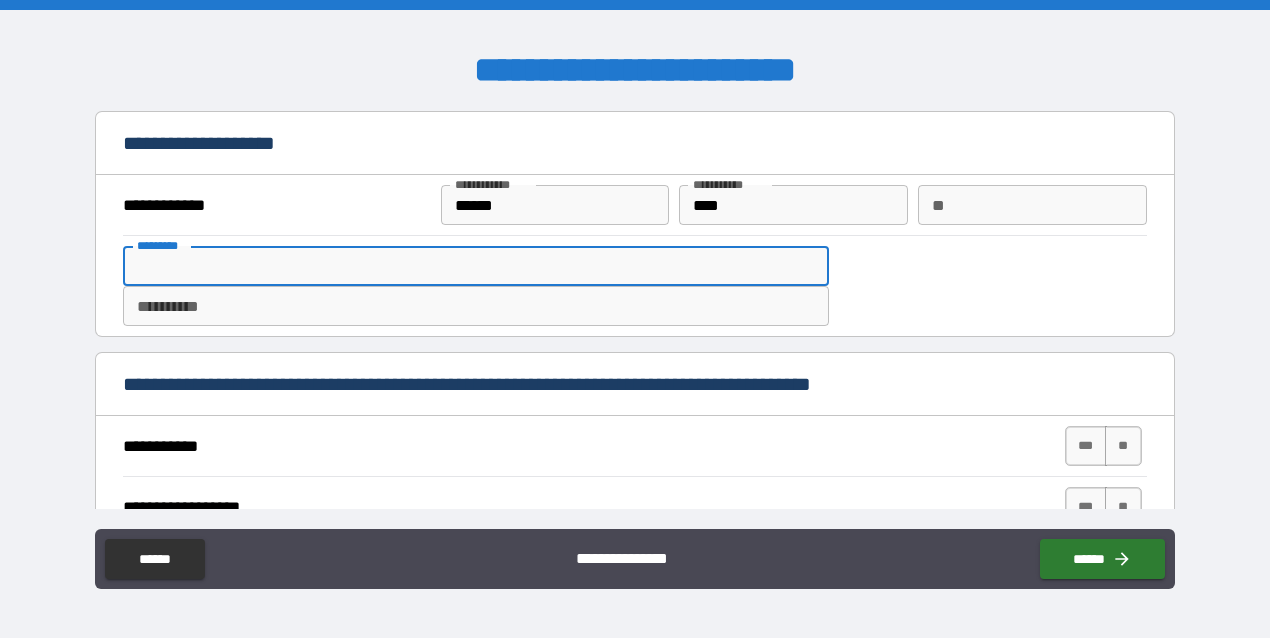 click on "*******   *" at bounding box center (476, 266) 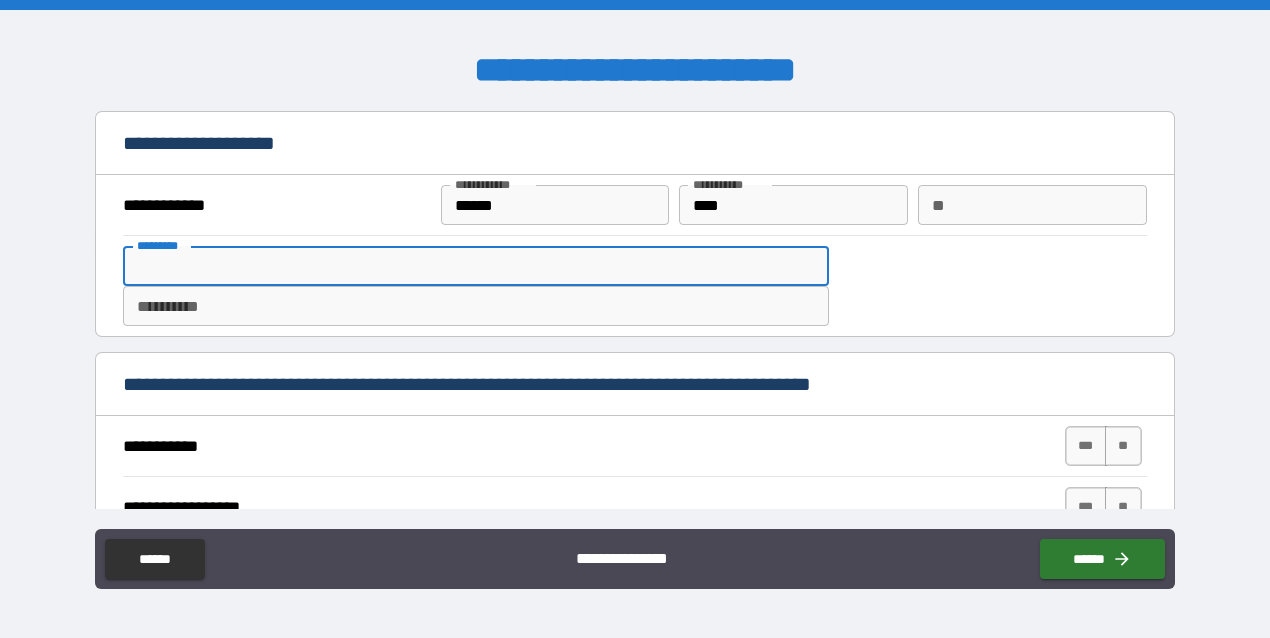 type on "*" 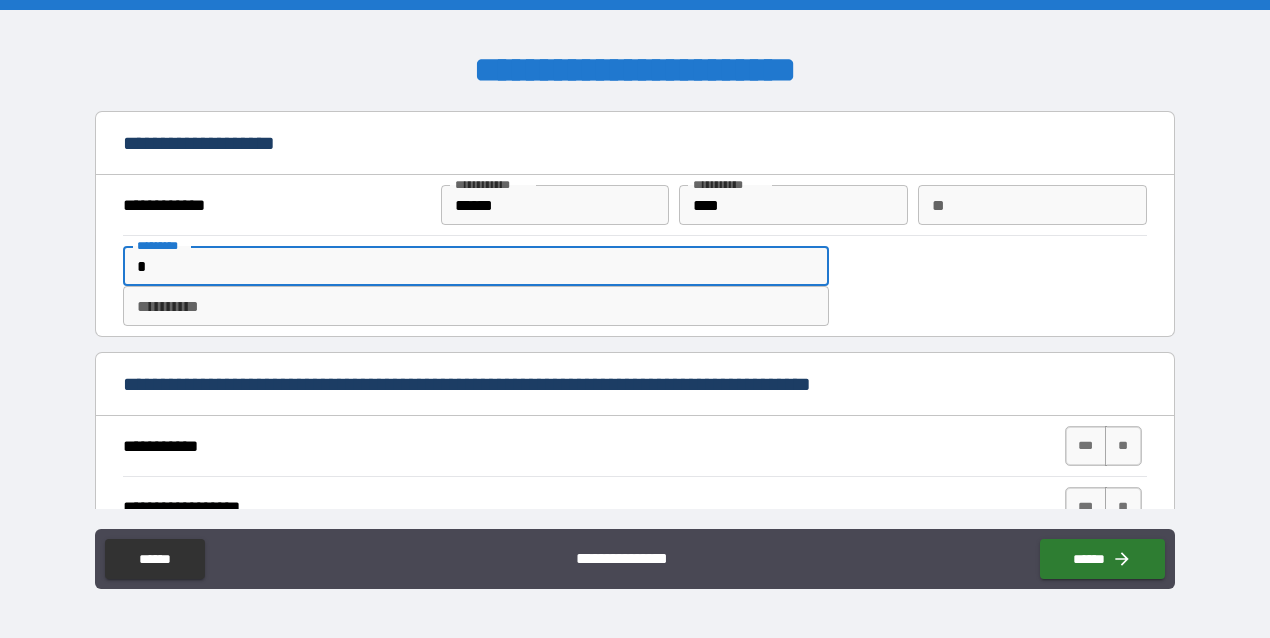 type on "*" 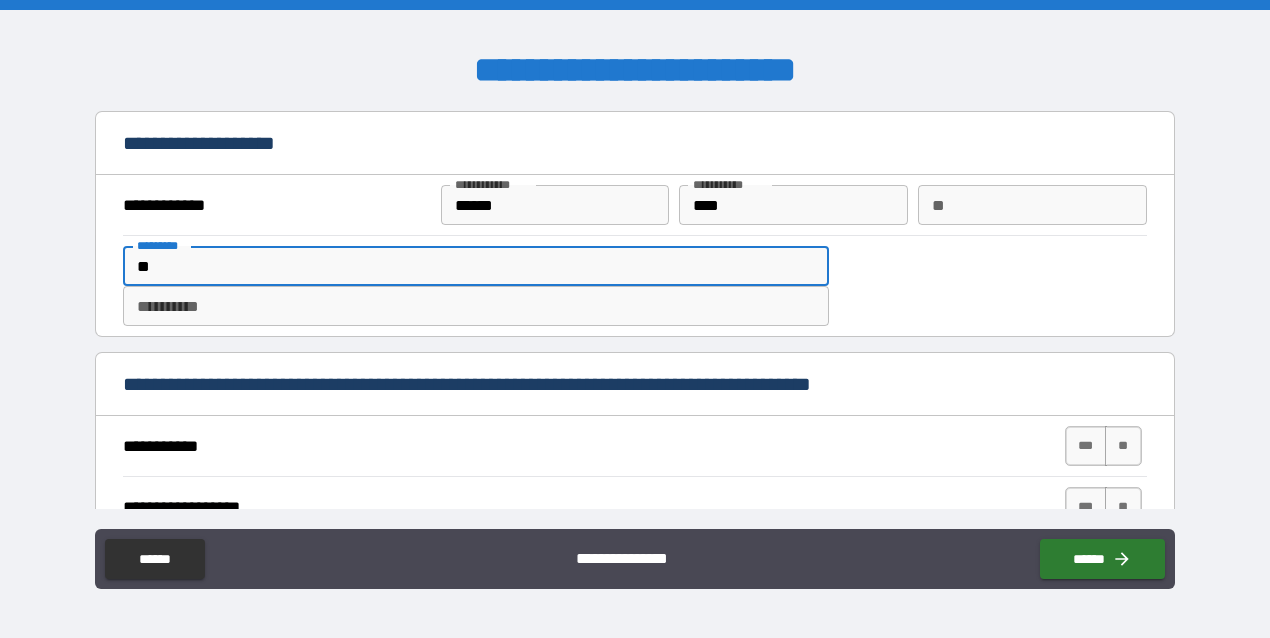type on "*" 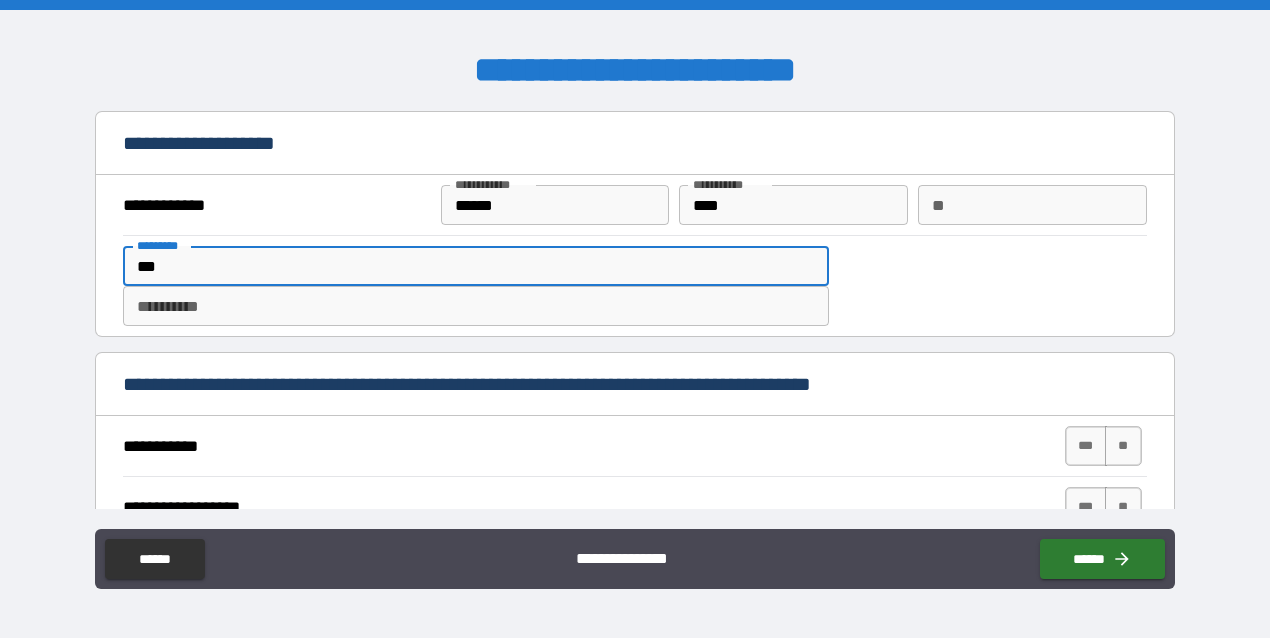 type on "****" 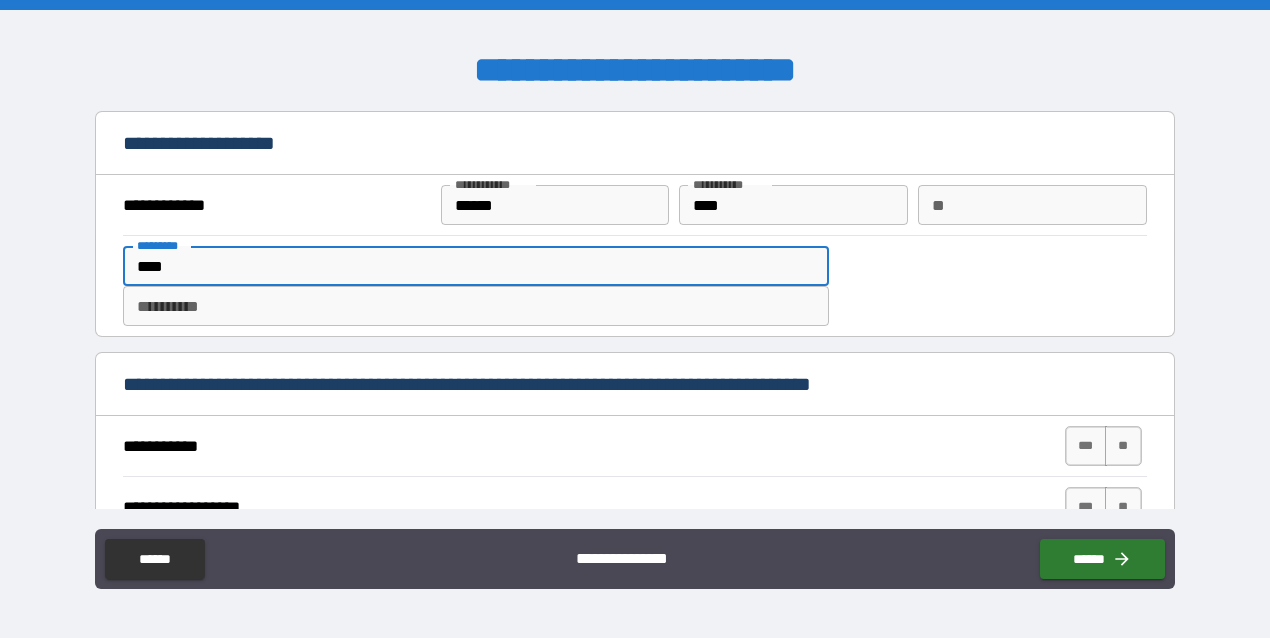 type on "*" 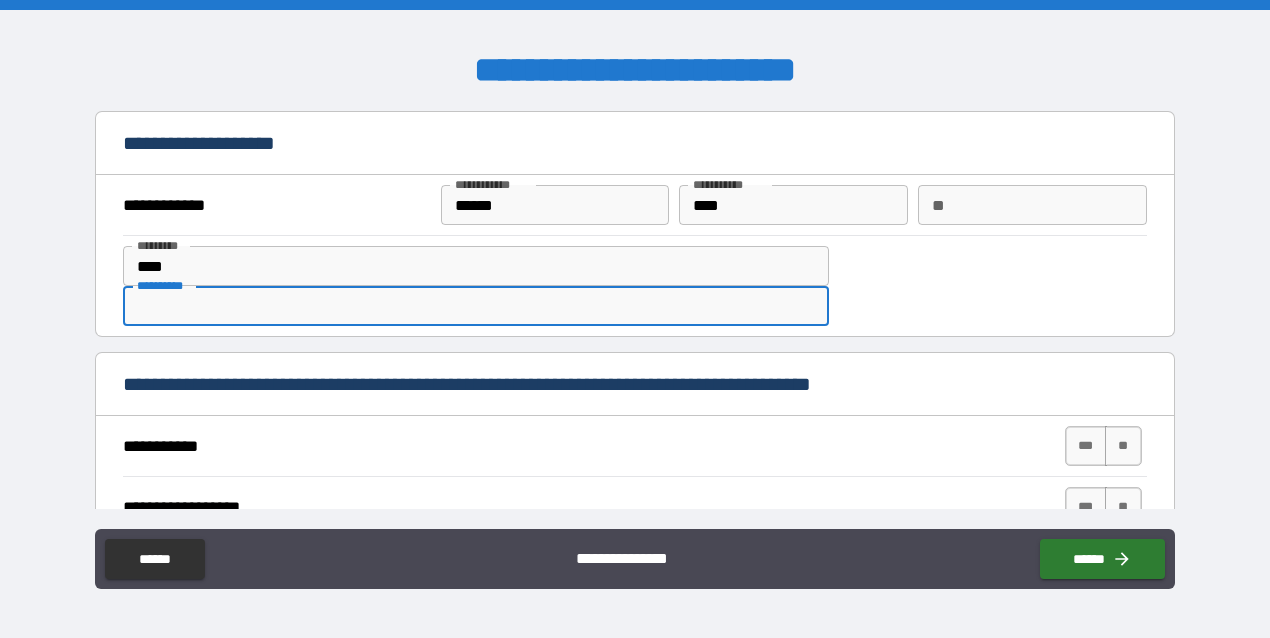 click on "*******   *" at bounding box center [476, 306] 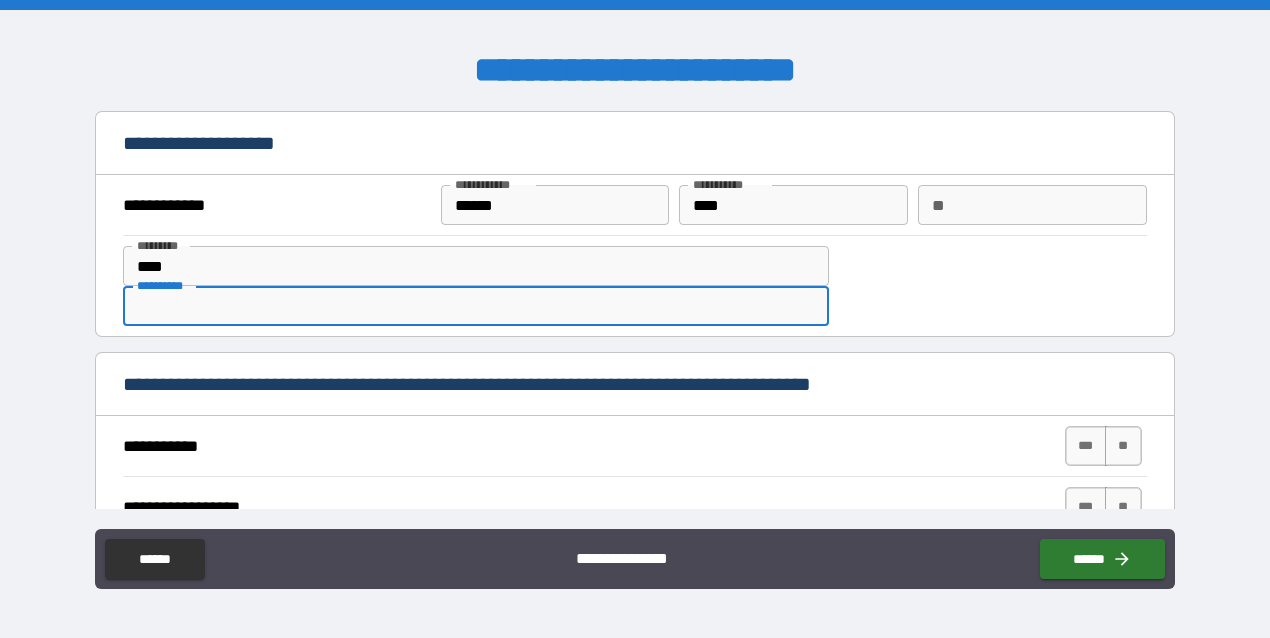type on "*" 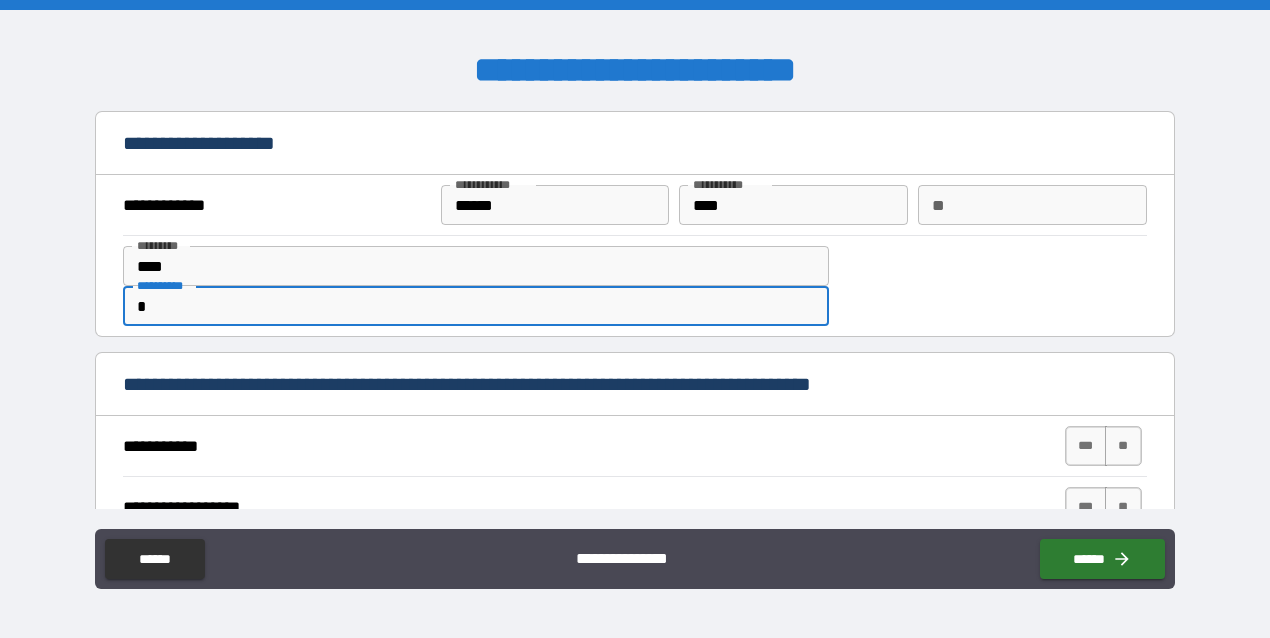 type on "*" 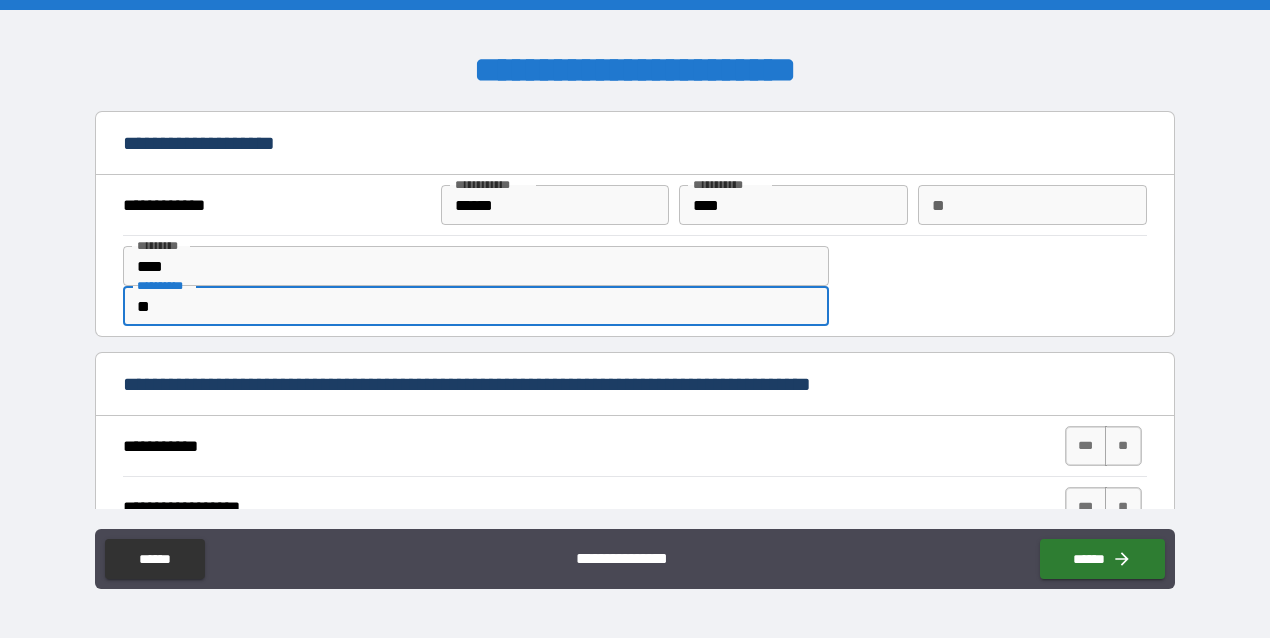 type on "*" 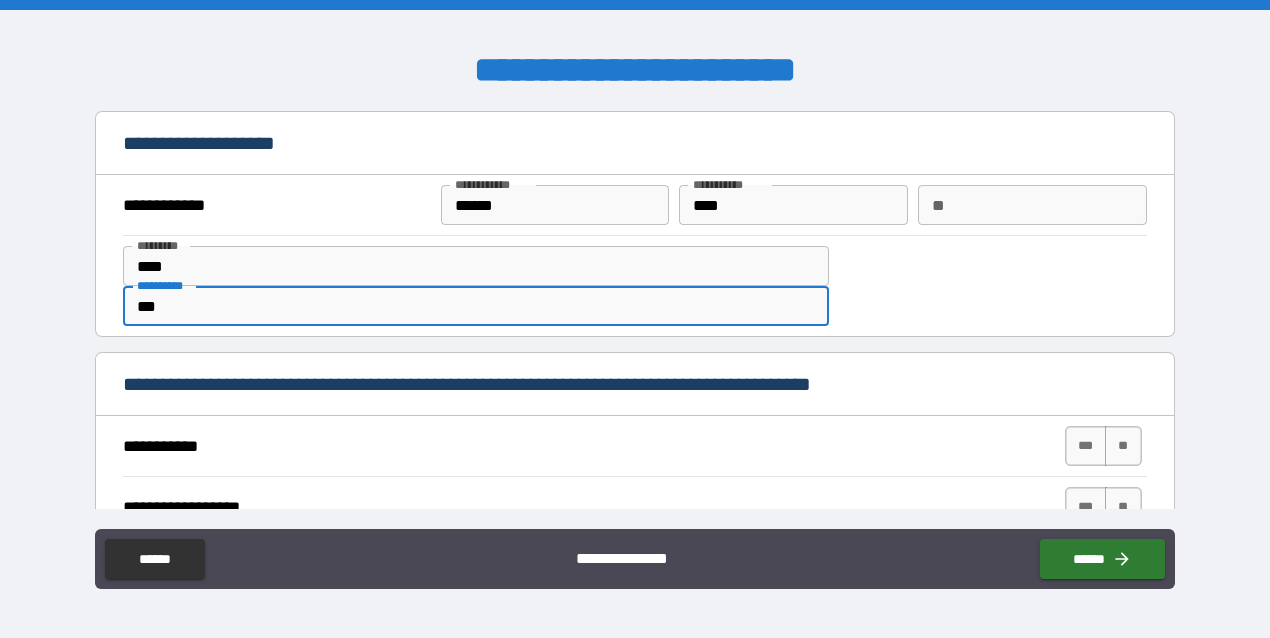 type on "*" 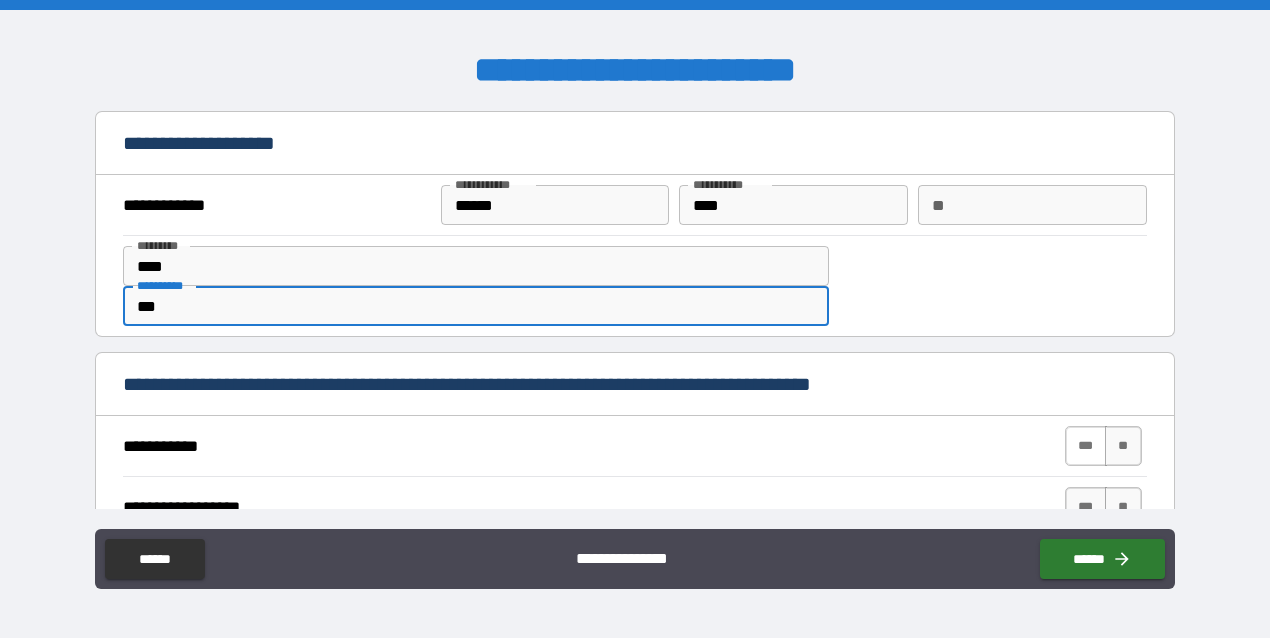 type on "***" 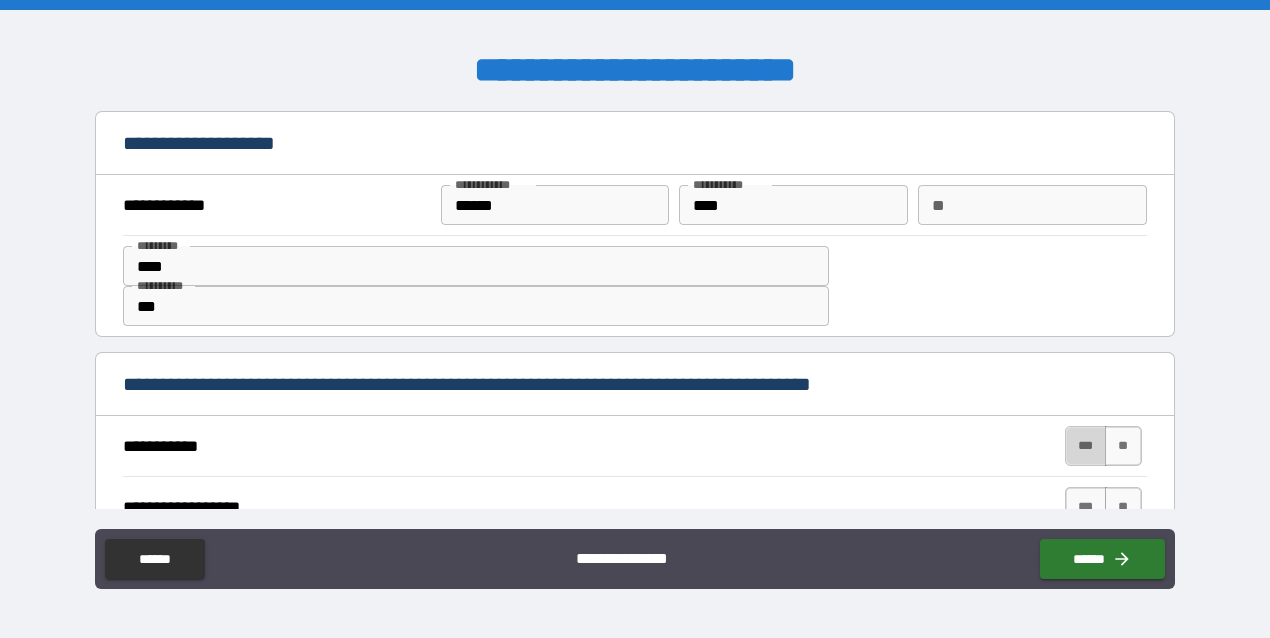 click on "***" at bounding box center (1086, 446) 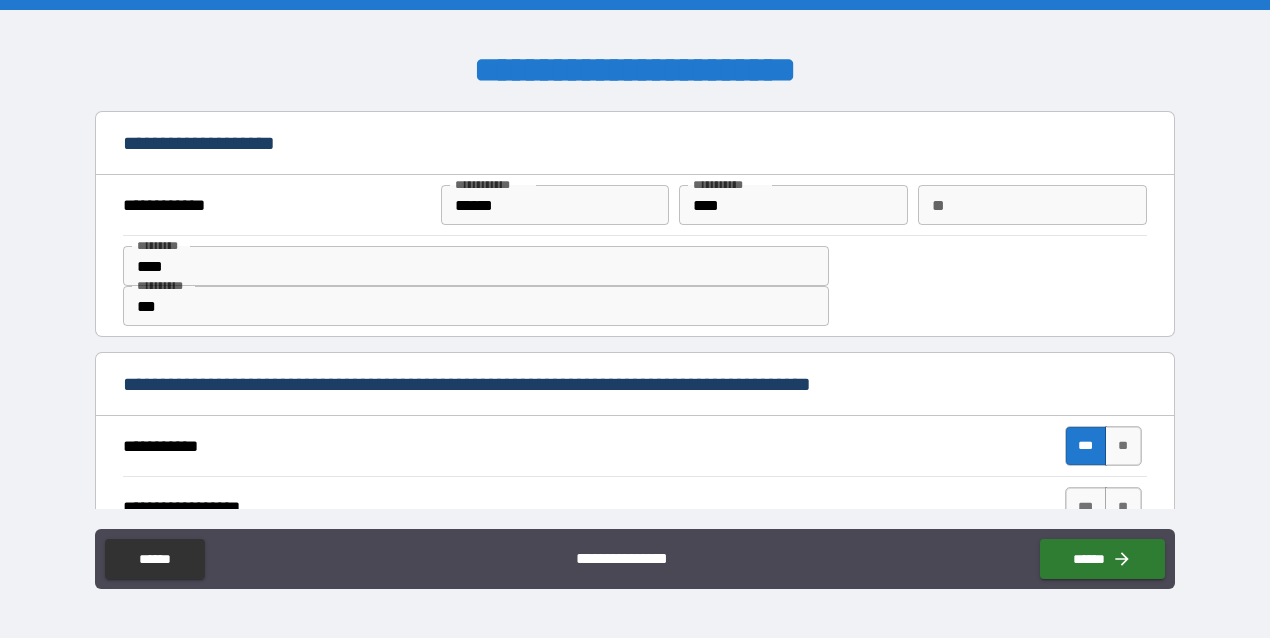 type on "*" 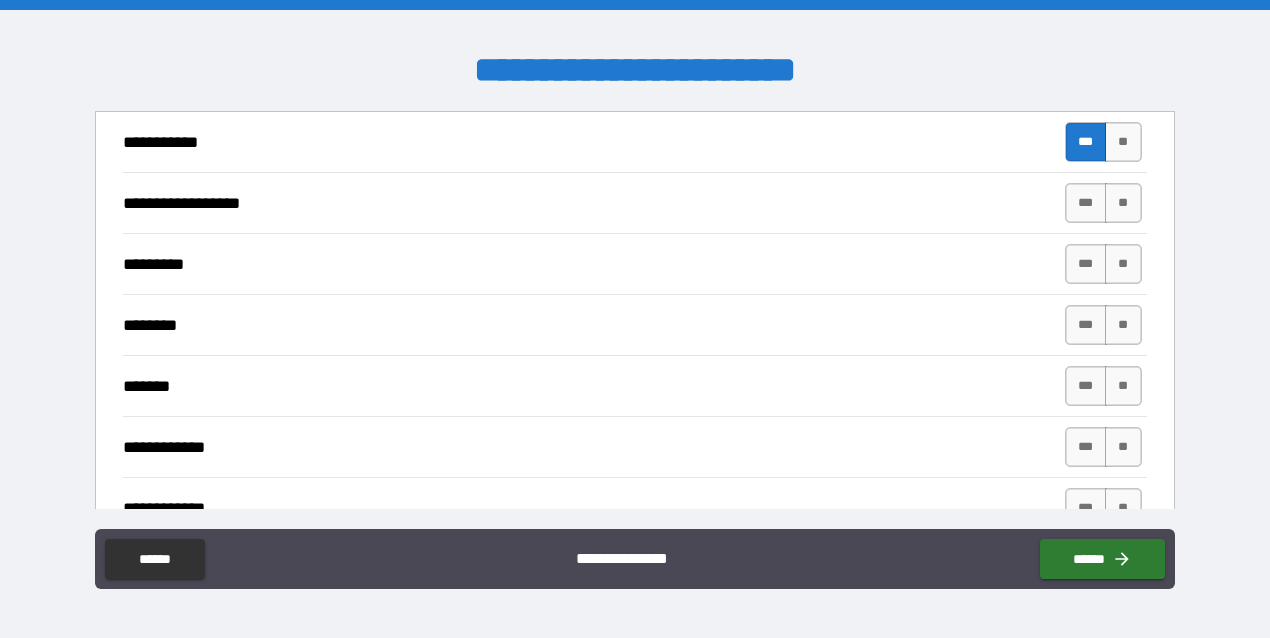 scroll, scrollTop: 358, scrollLeft: 0, axis: vertical 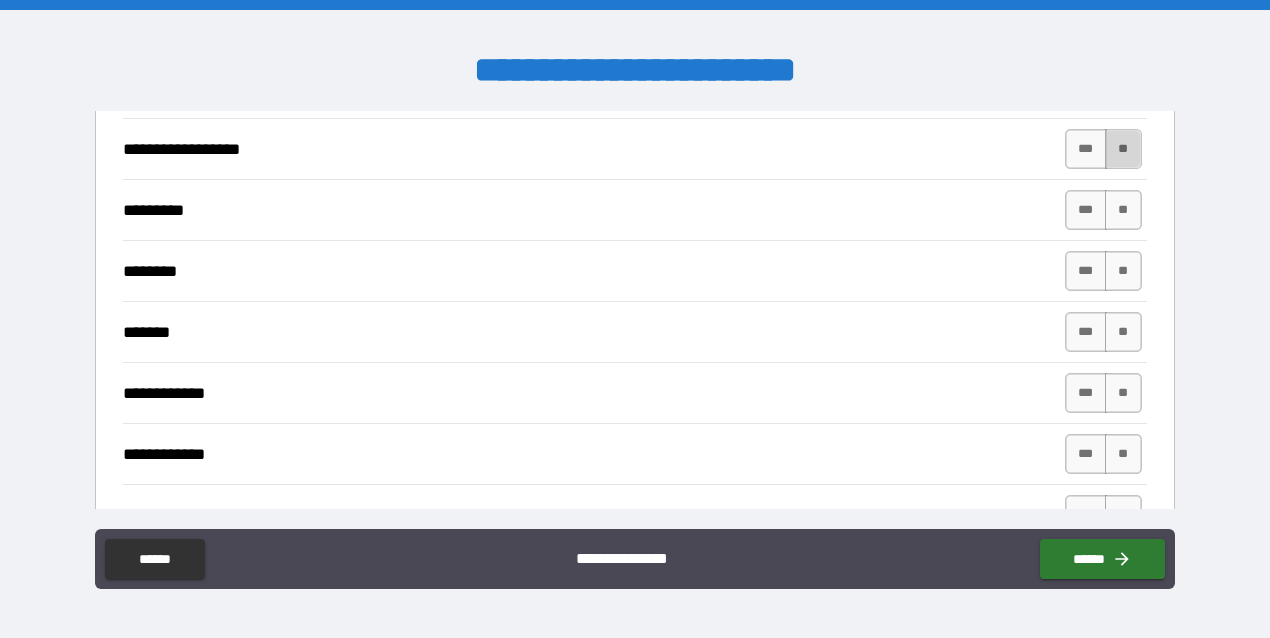 click on "**" at bounding box center [1123, 149] 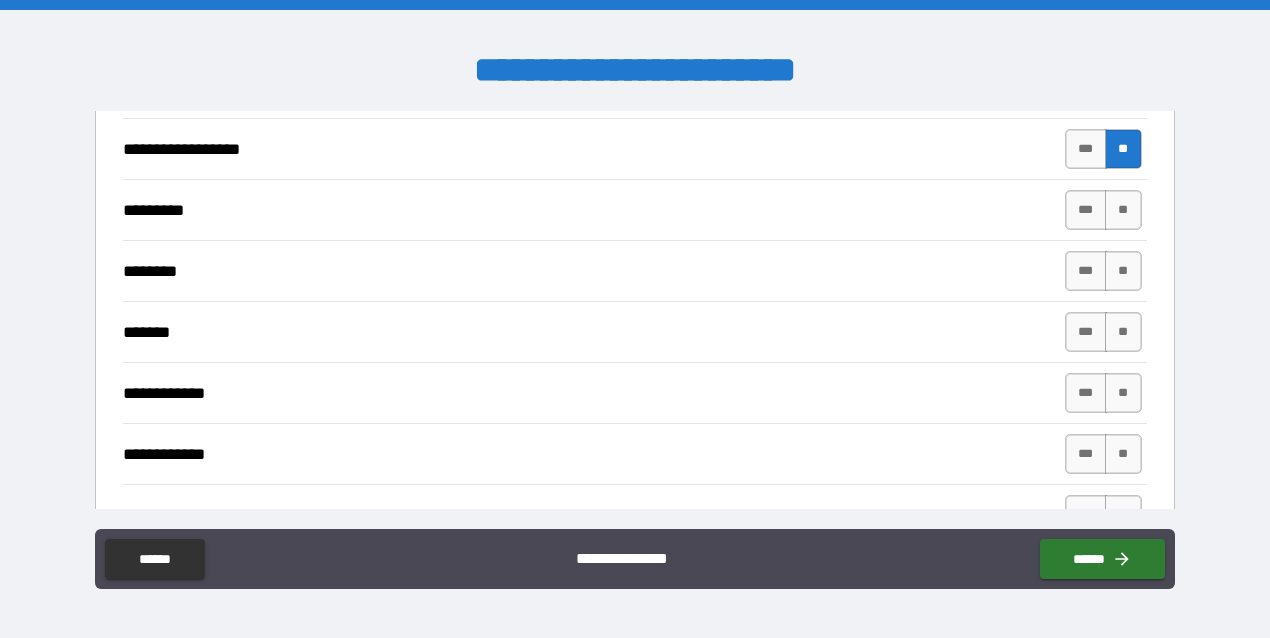 type on "*" 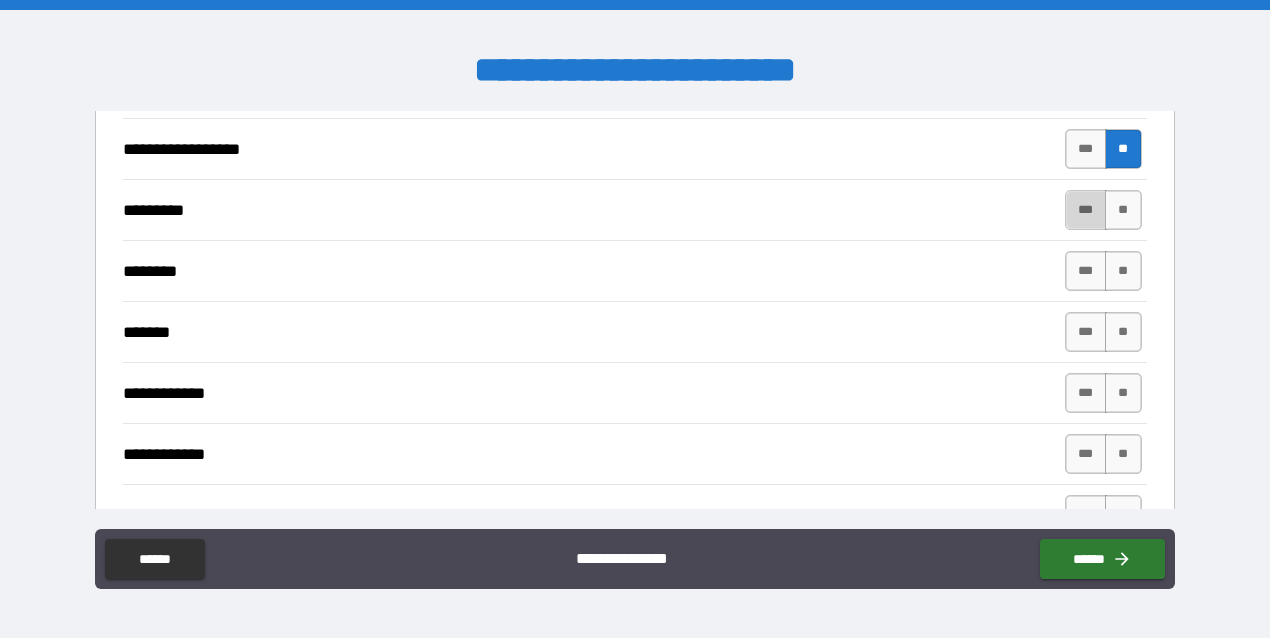 click on "***" at bounding box center [1086, 210] 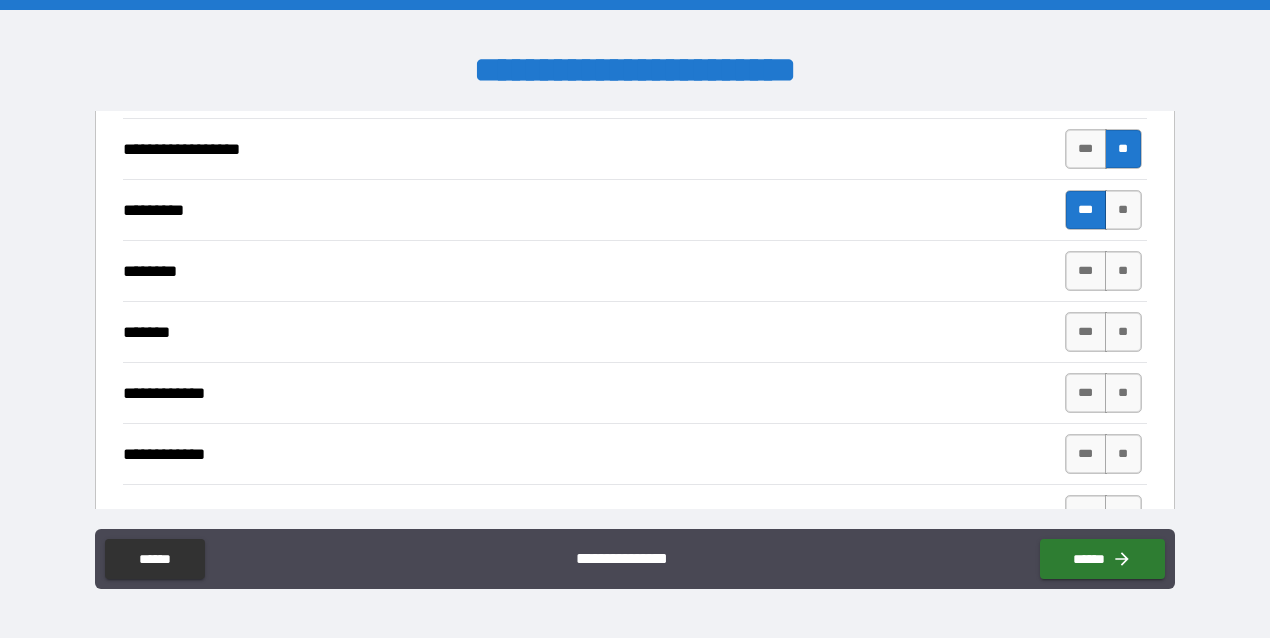 type on "*" 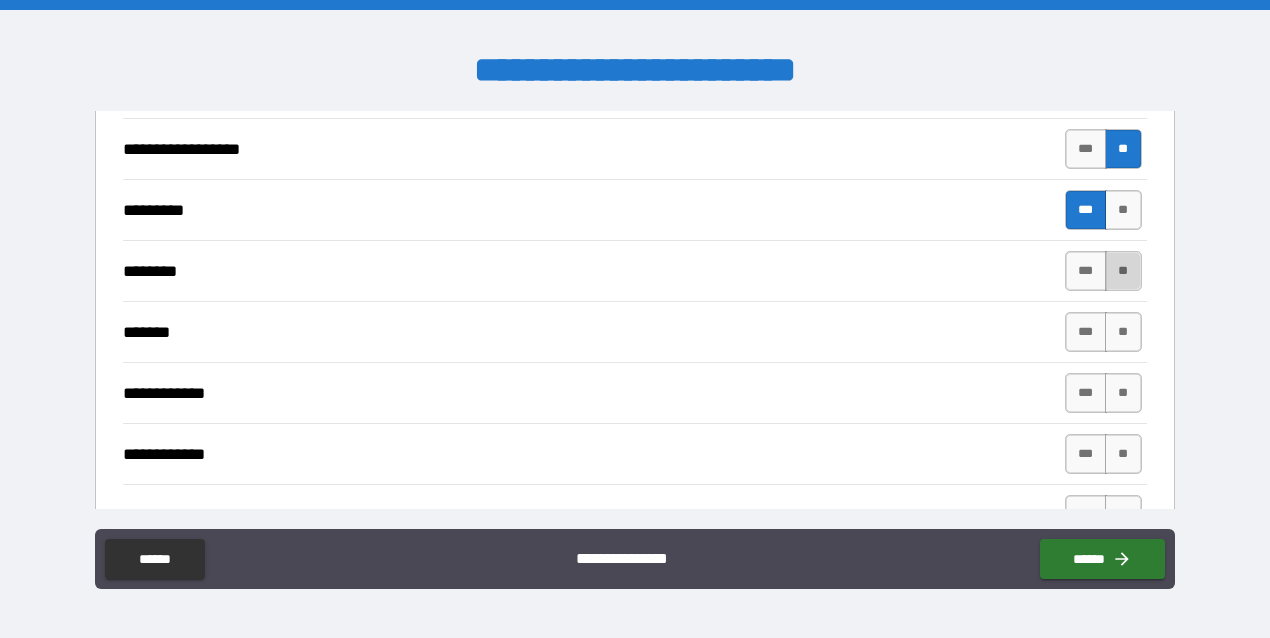 click on "**" at bounding box center [1123, 271] 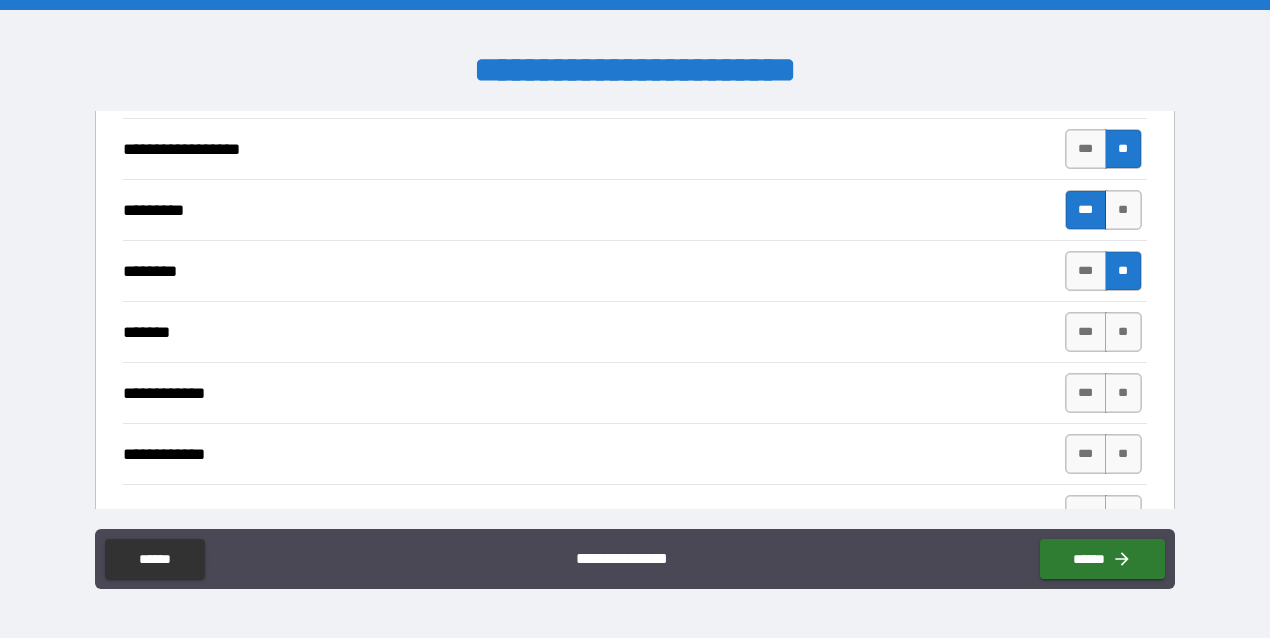 type on "*" 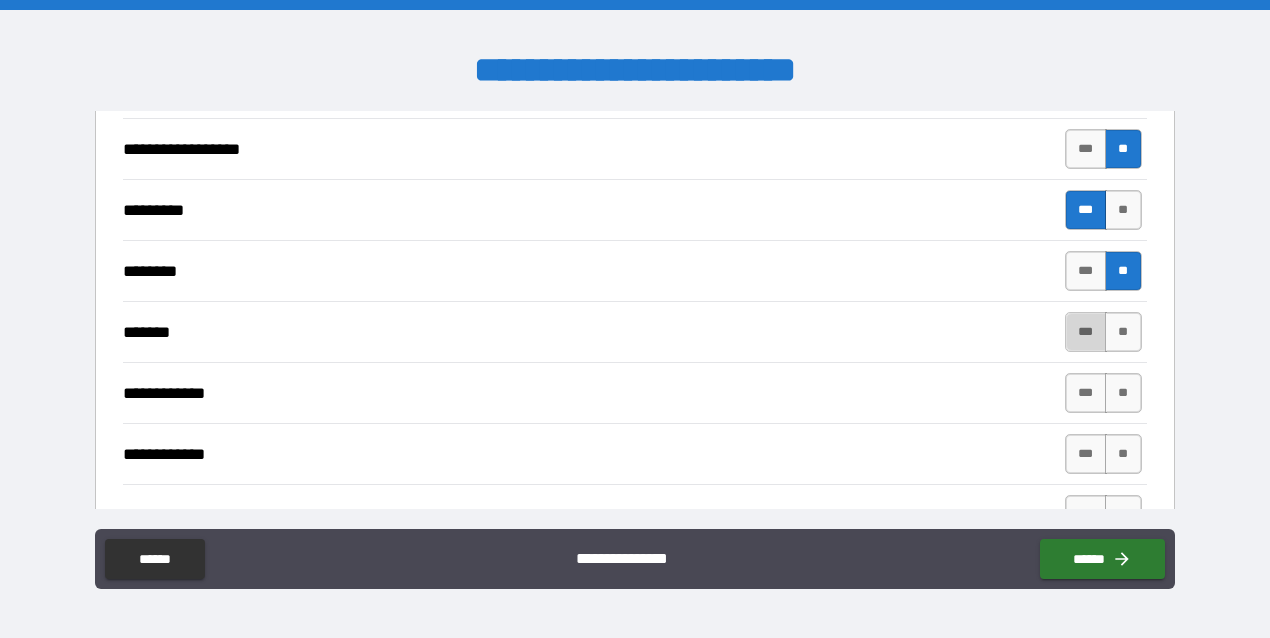 click on "***" at bounding box center [1086, 332] 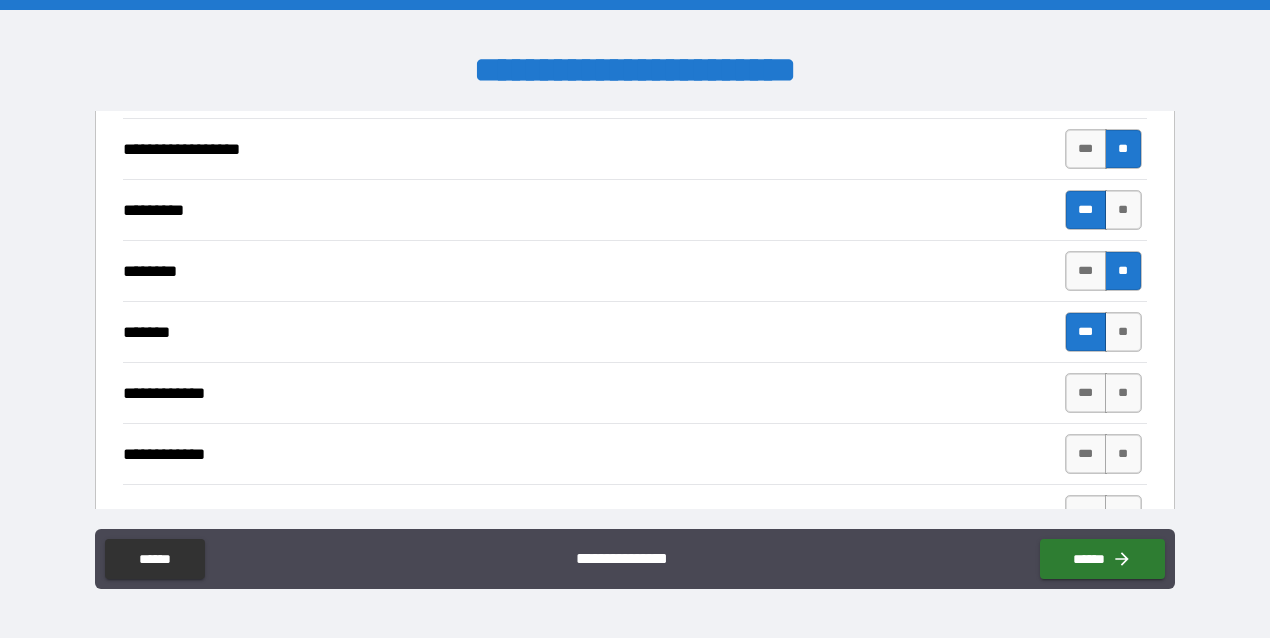 type on "*" 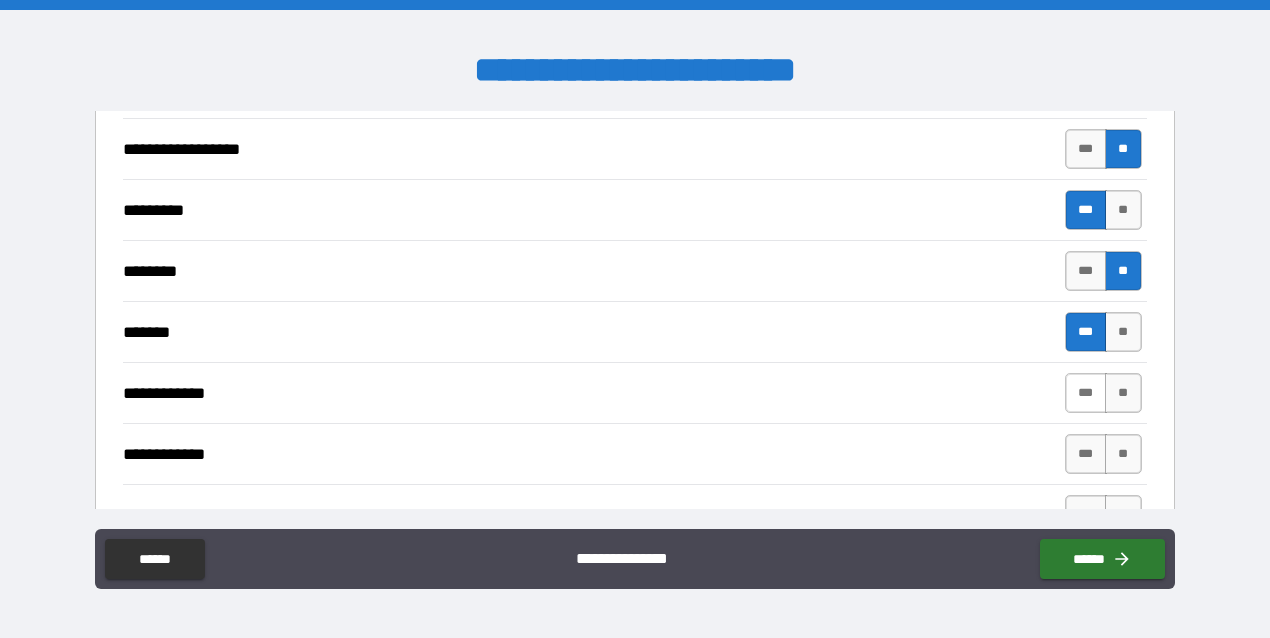click on "***" at bounding box center (1086, 393) 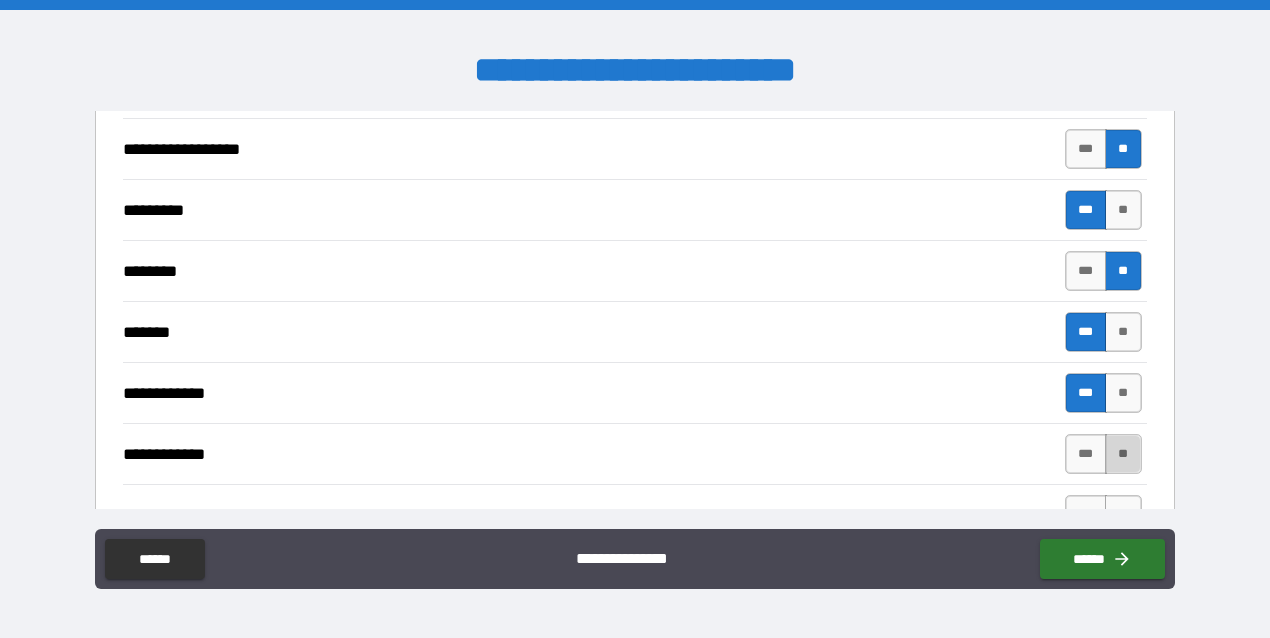 click on "**" at bounding box center [1123, 454] 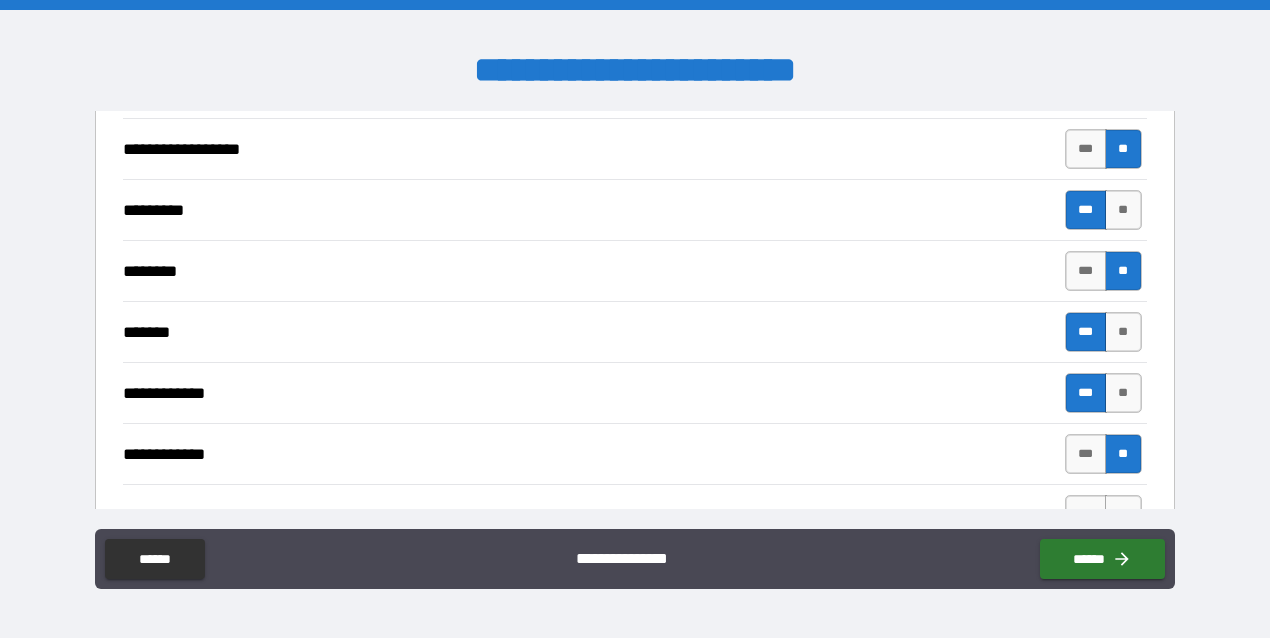 click on "**" at bounding box center (1123, 454) 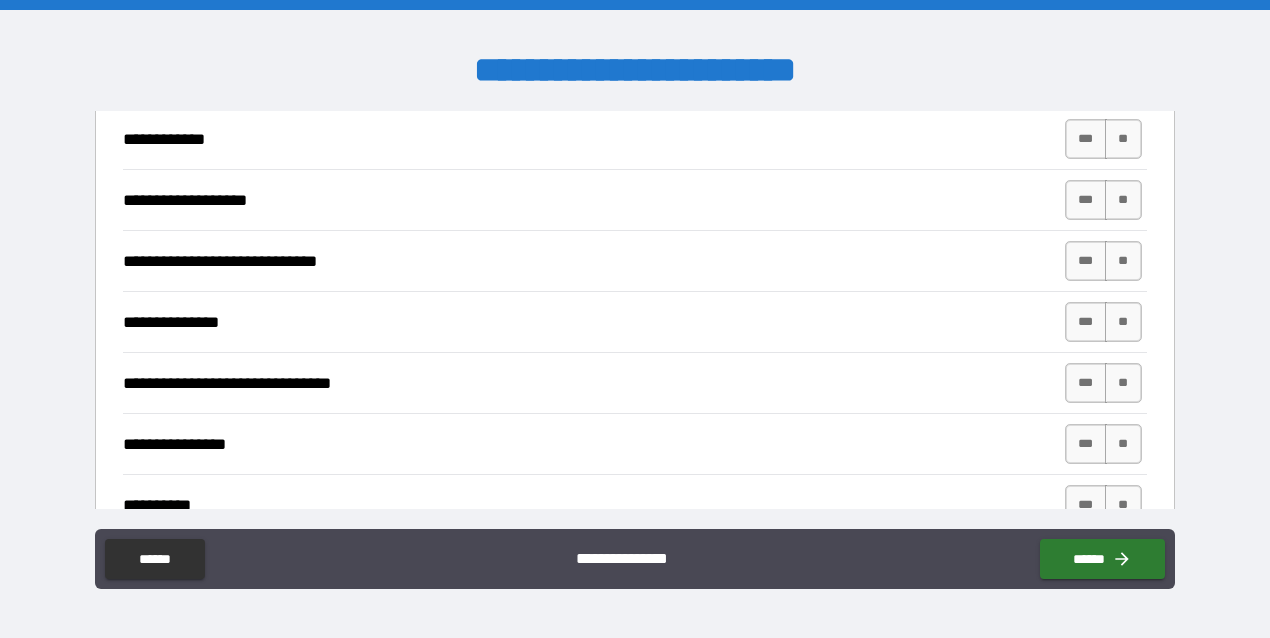 scroll, scrollTop: 695, scrollLeft: 0, axis: vertical 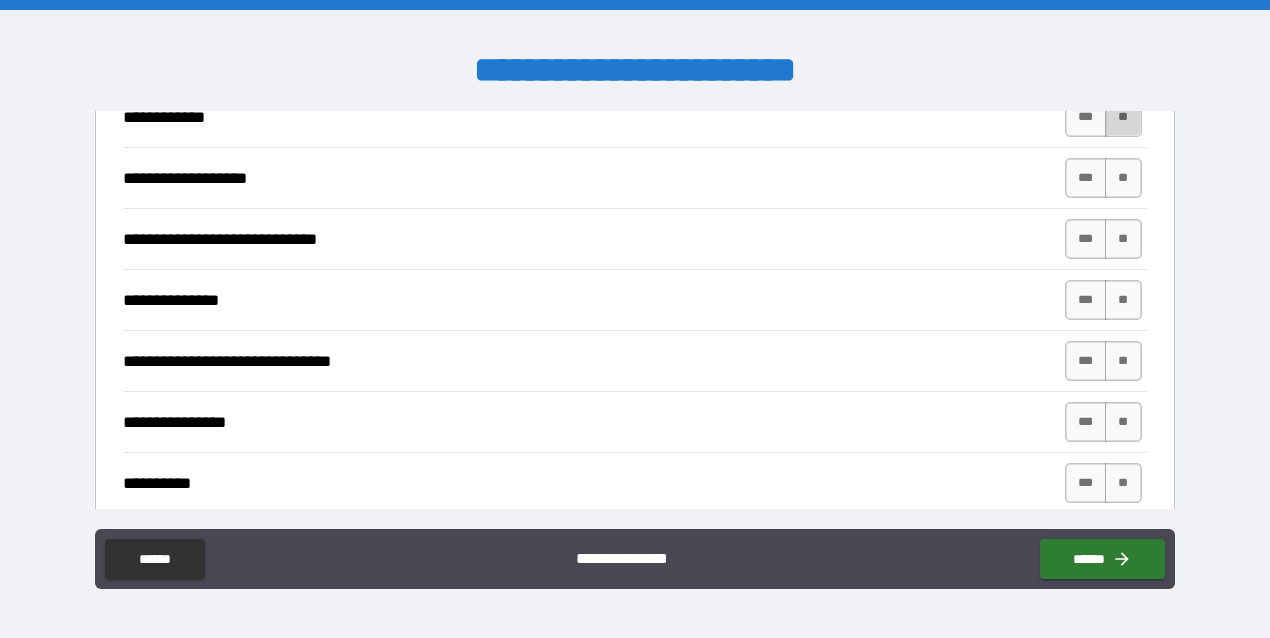 click on "**" at bounding box center (1123, 117) 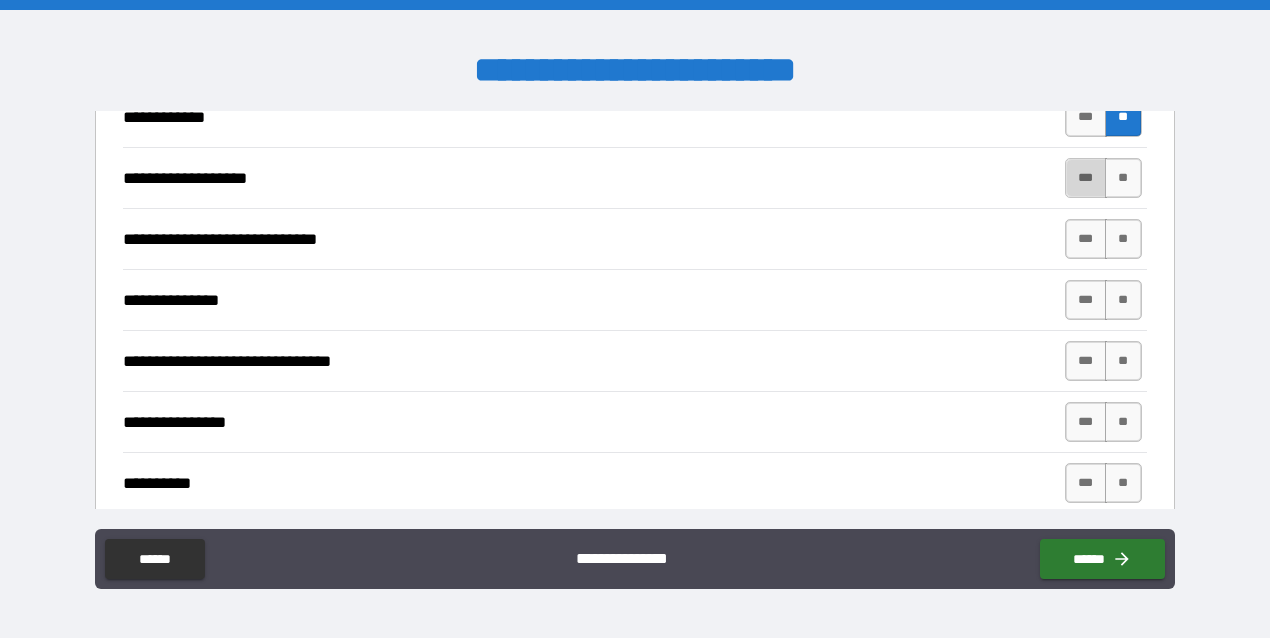 click on "***" at bounding box center [1086, 178] 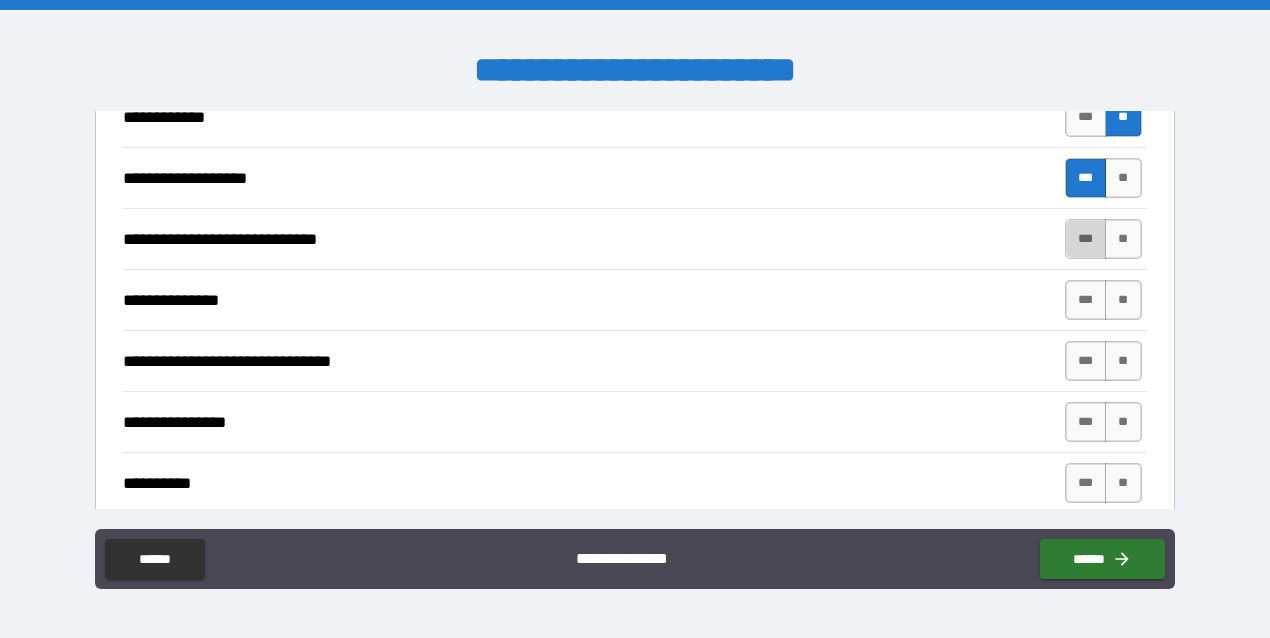 click on "***" at bounding box center [1086, 239] 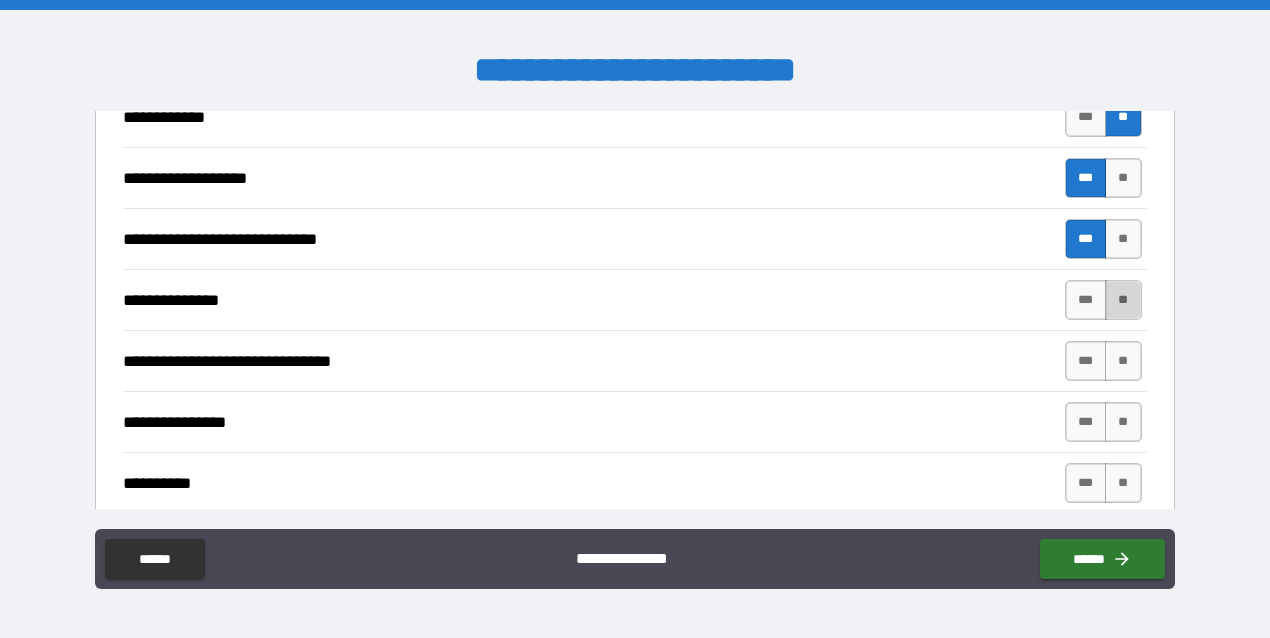 click on "**" at bounding box center (1123, 300) 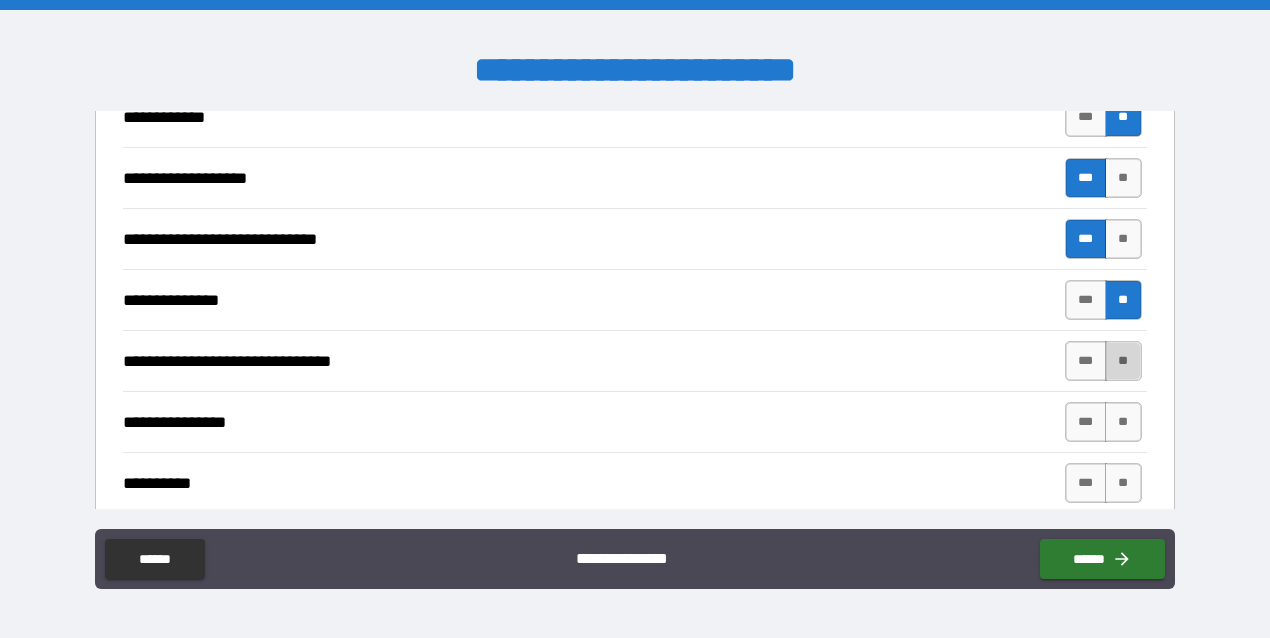 click on "**" at bounding box center [1123, 361] 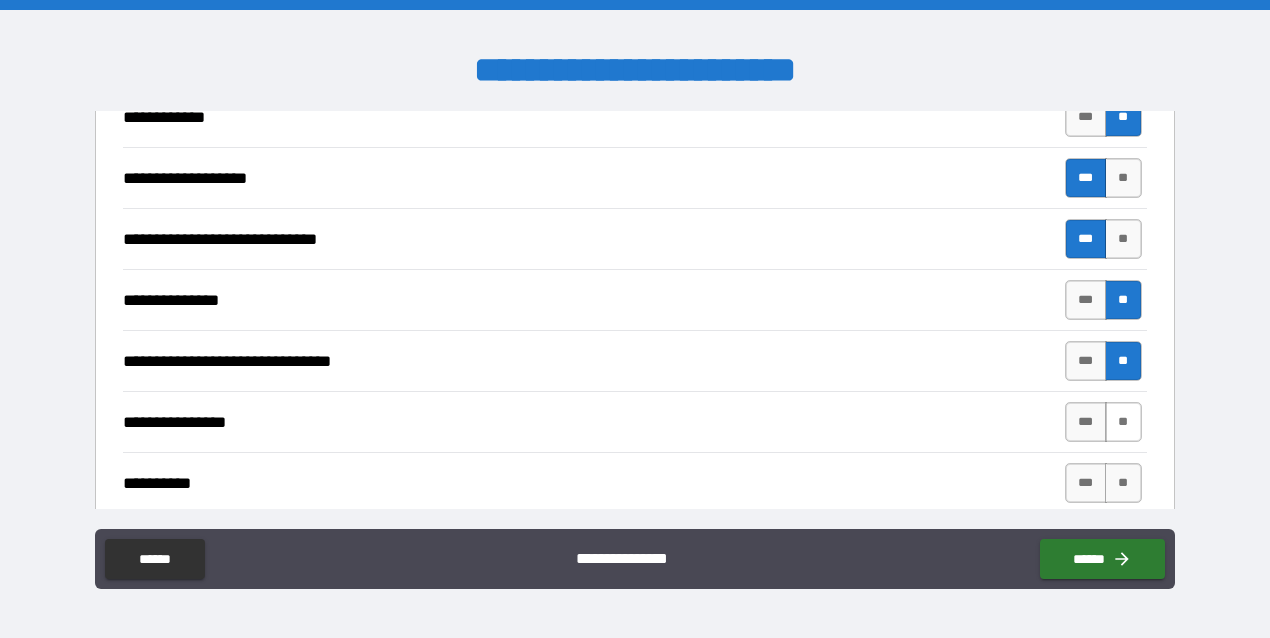 click on "**" at bounding box center (1123, 422) 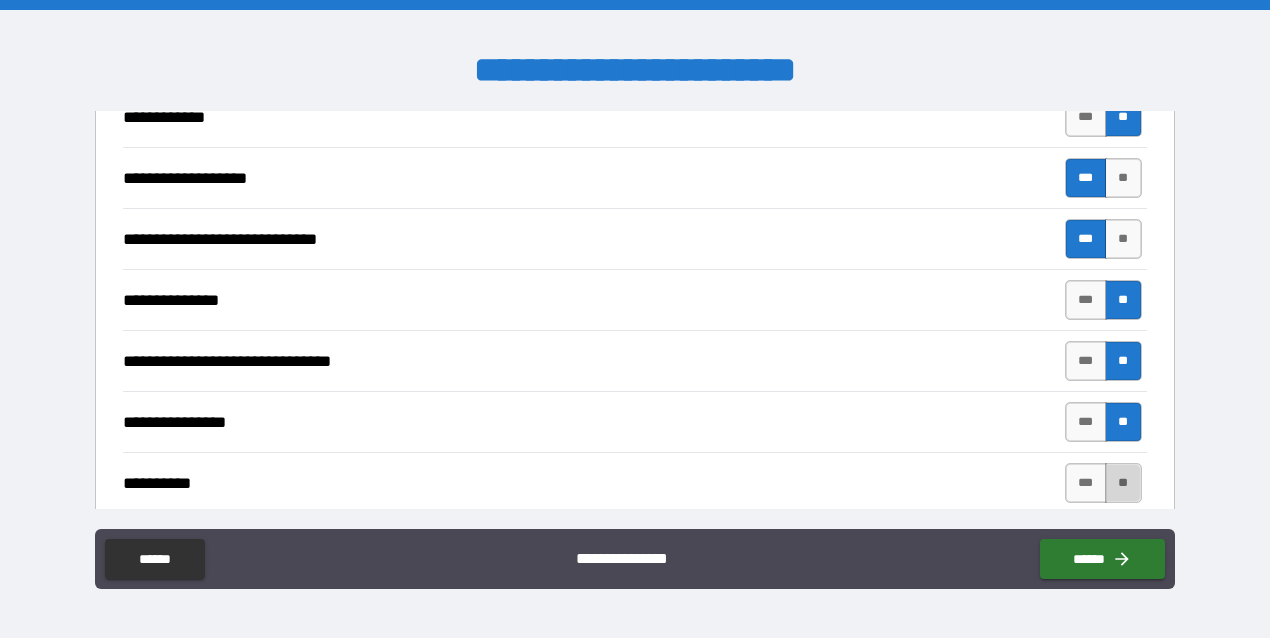 click on "**" at bounding box center [1123, 483] 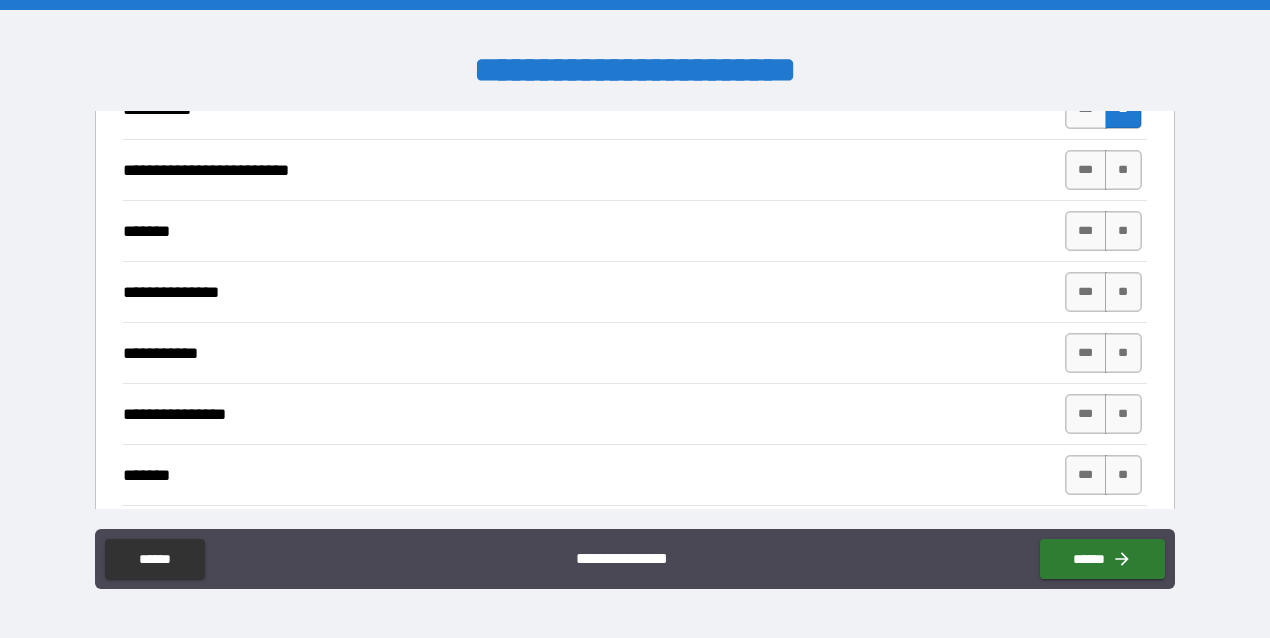 scroll, scrollTop: 1109, scrollLeft: 0, axis: vertical 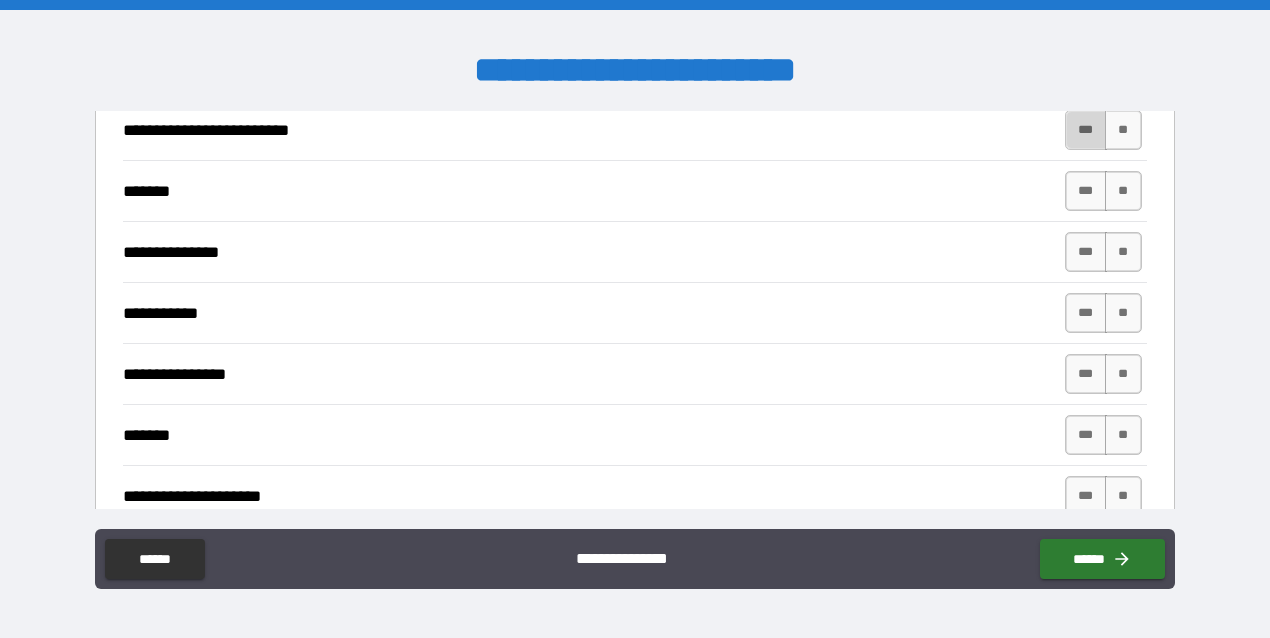 click on "***" at bounding box center (1086, 130) 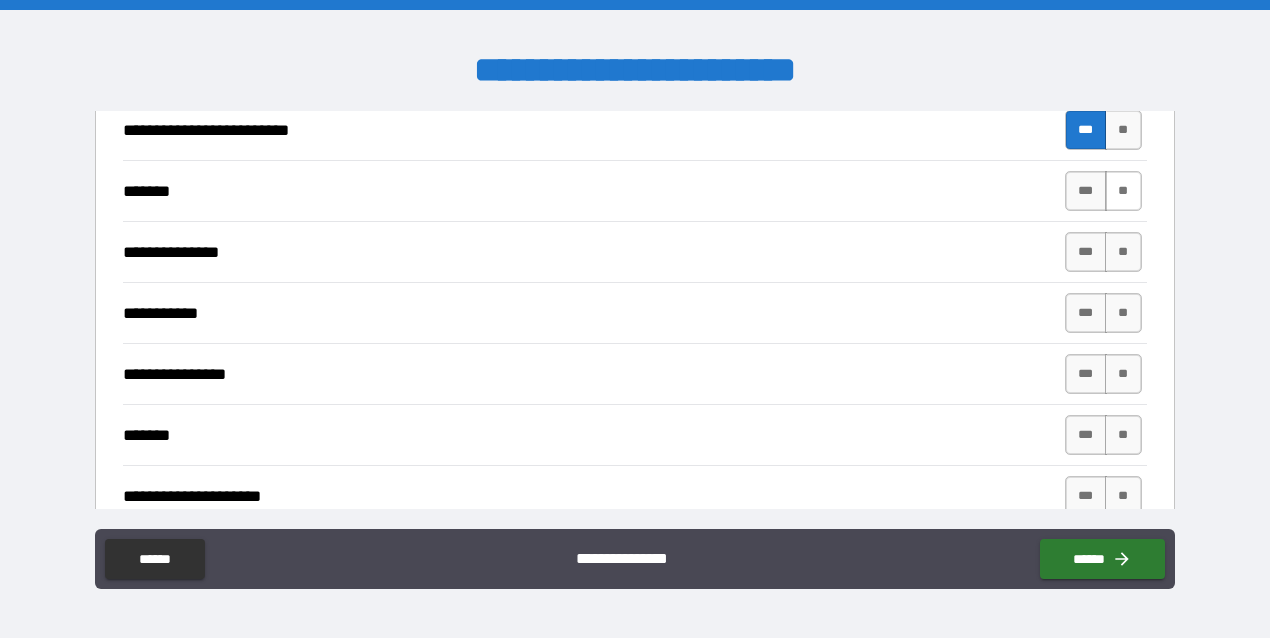 click on "**" at bounding box center (1123, 191) 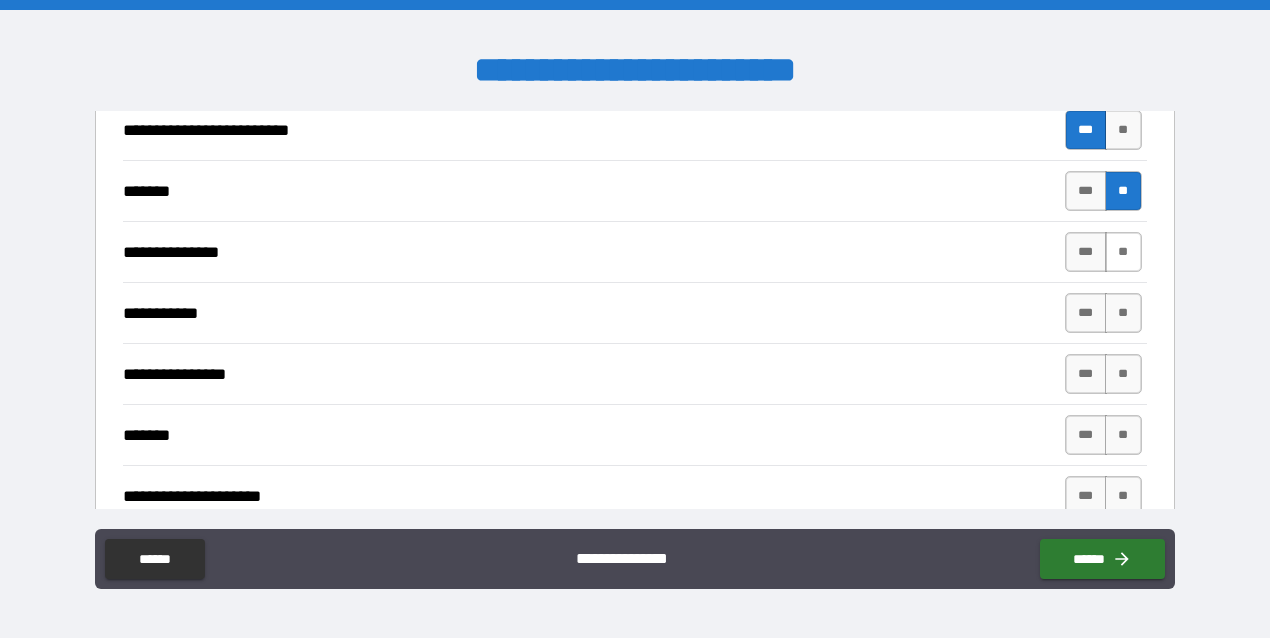 click on "**" at bounding box center (1123, 252) 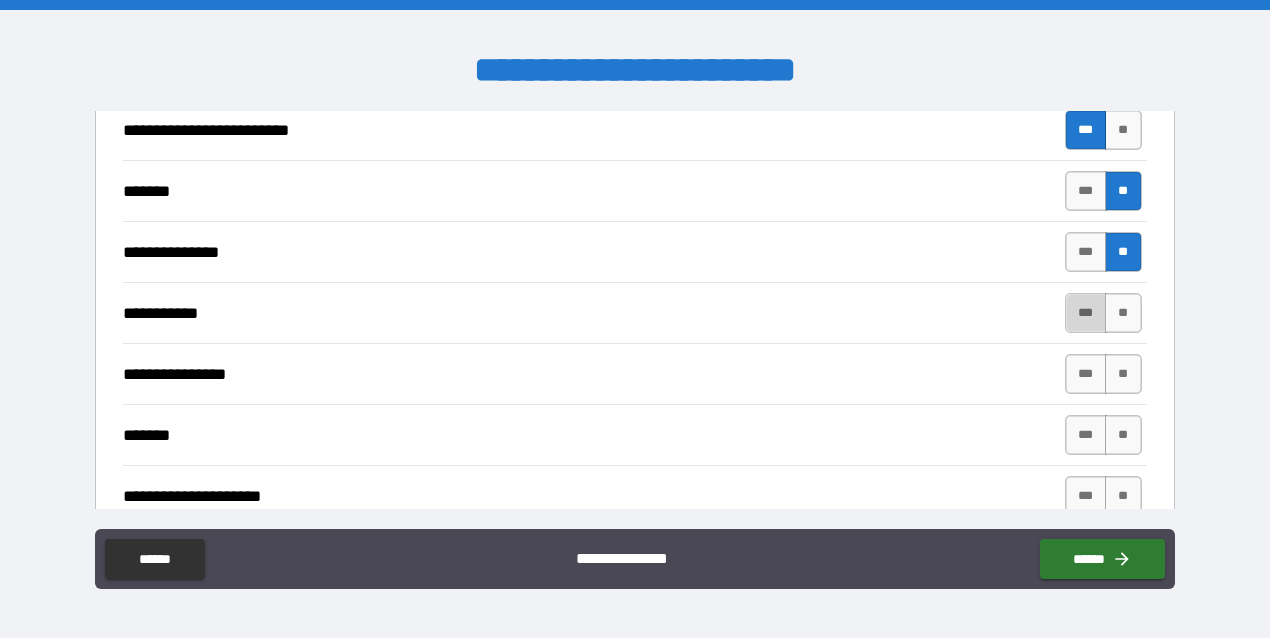 click on "***" at bounding box center (1086, 313) 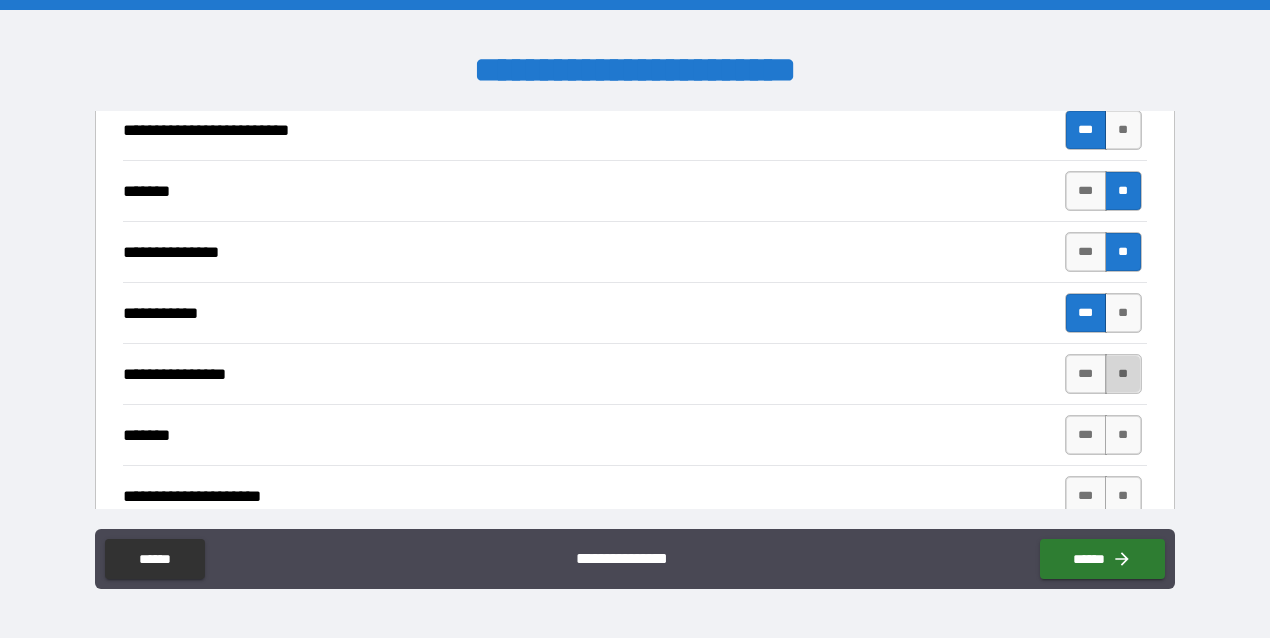 click on "**" at bounding box center (1123, 374) 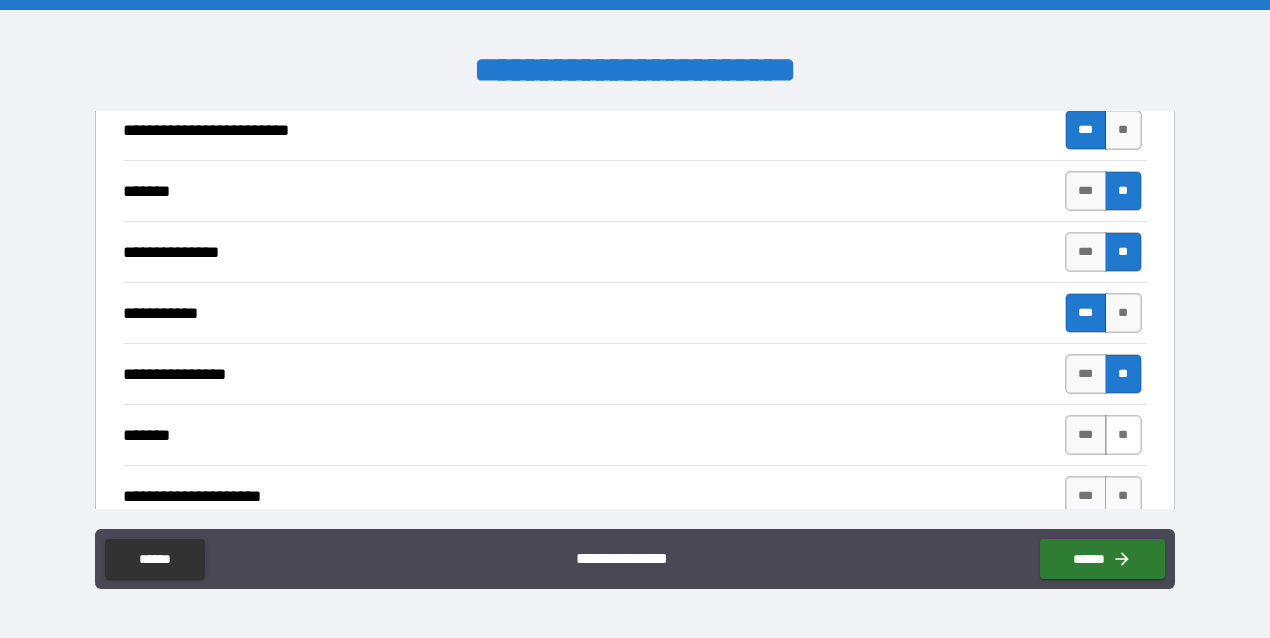 click on "**" at bounding box center [1123, 435] 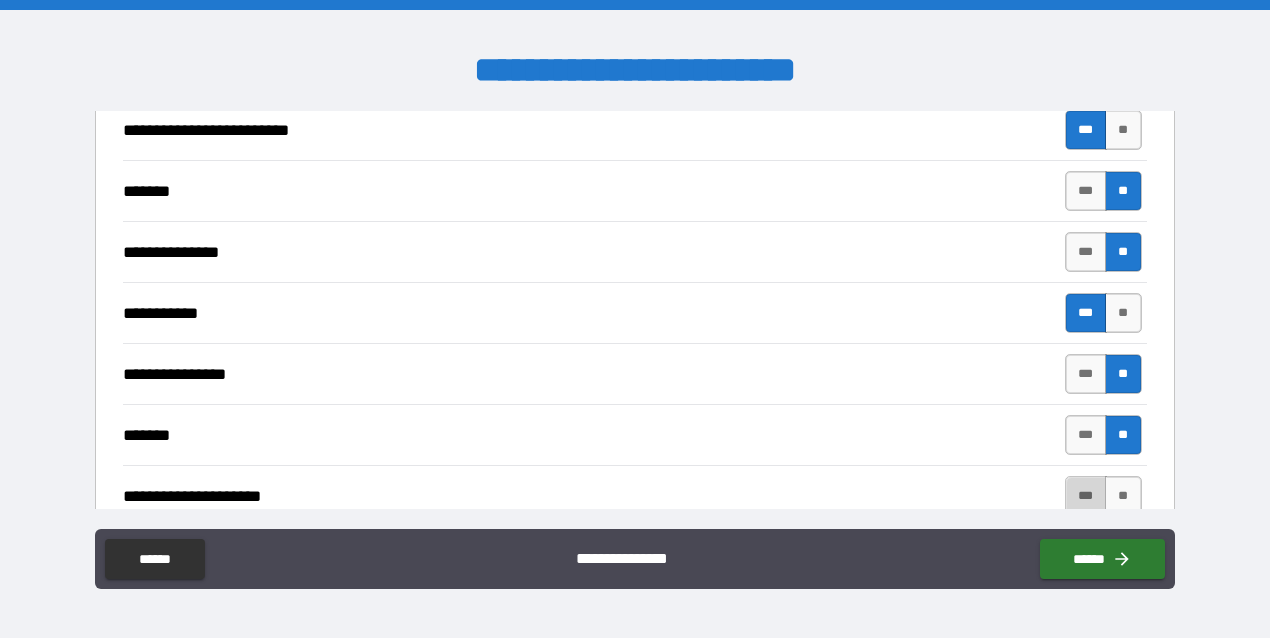 click on "***" at bounding box center (1086, 496) 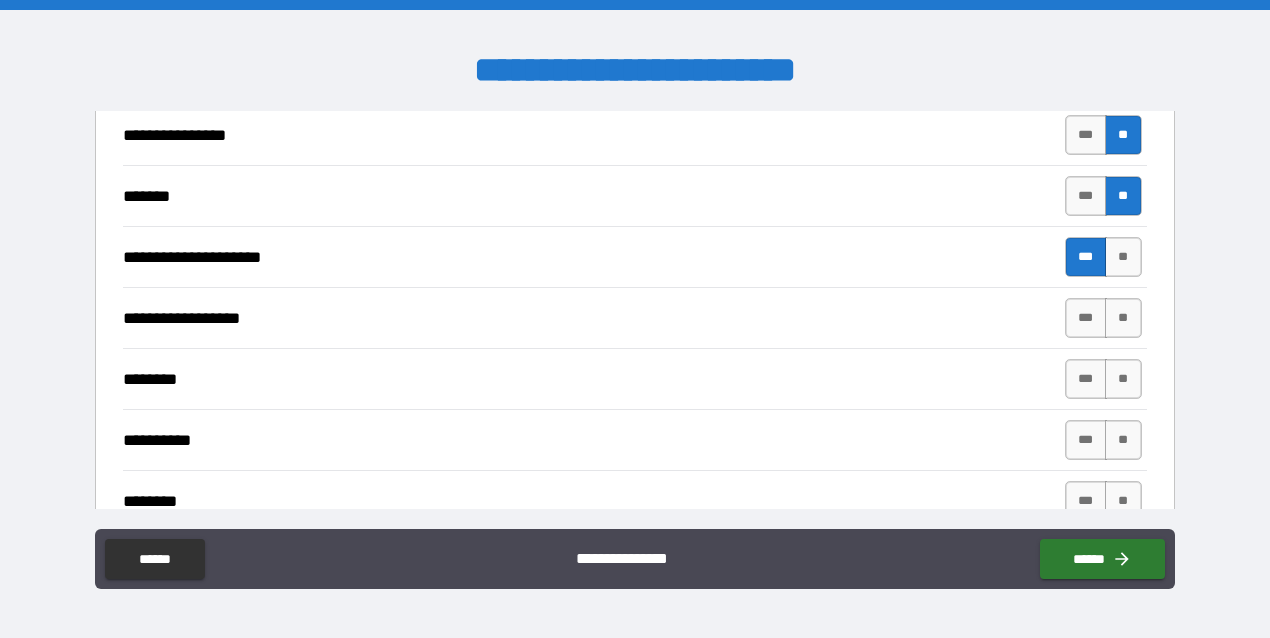 scroll, scrollTop: 1351, scrollLeft: 0, axis: vertical 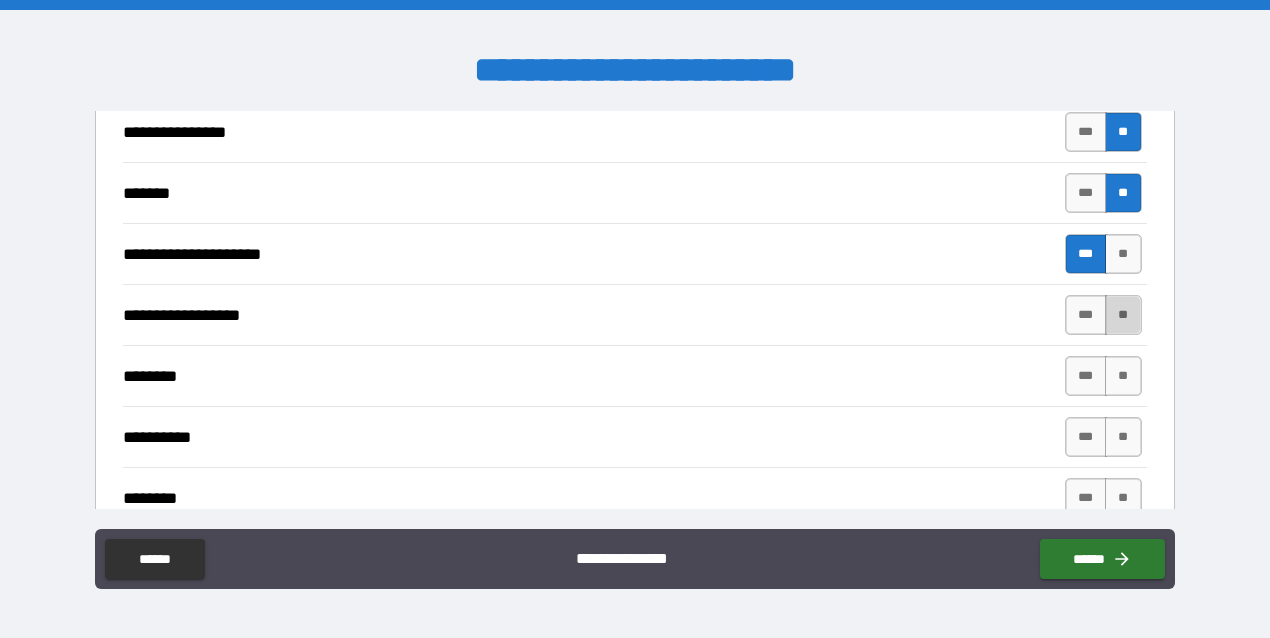 click on "**" at bounding box center (1123, 315) 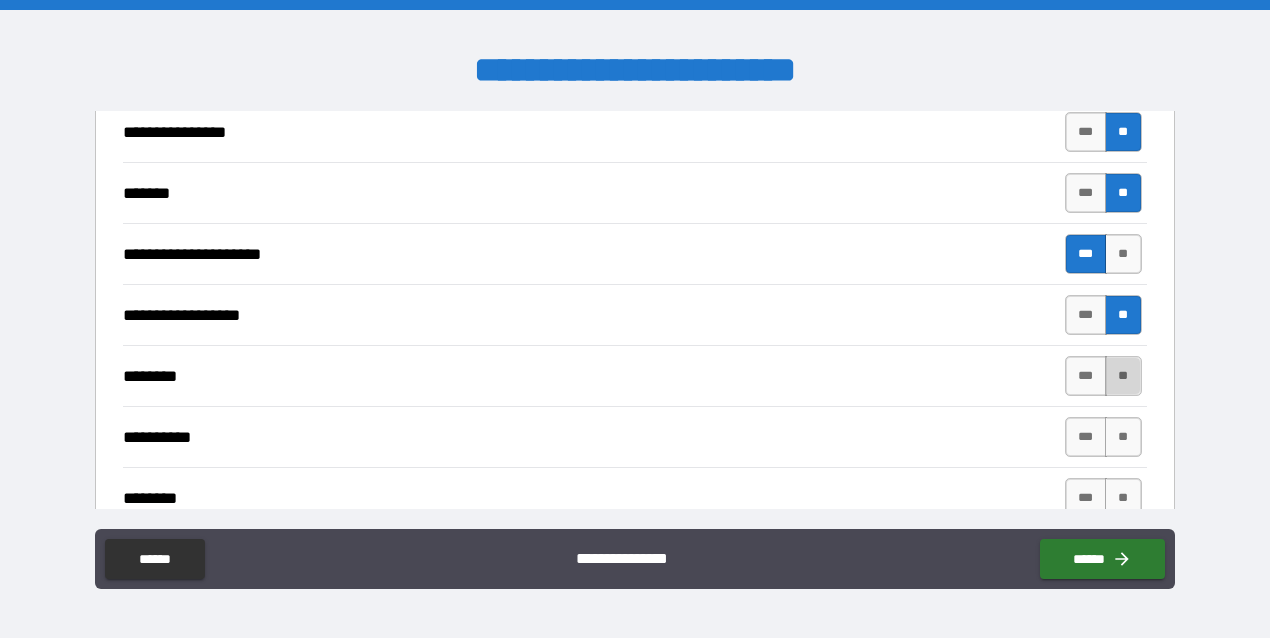 click on "**" at bounding box center [1123, 376] 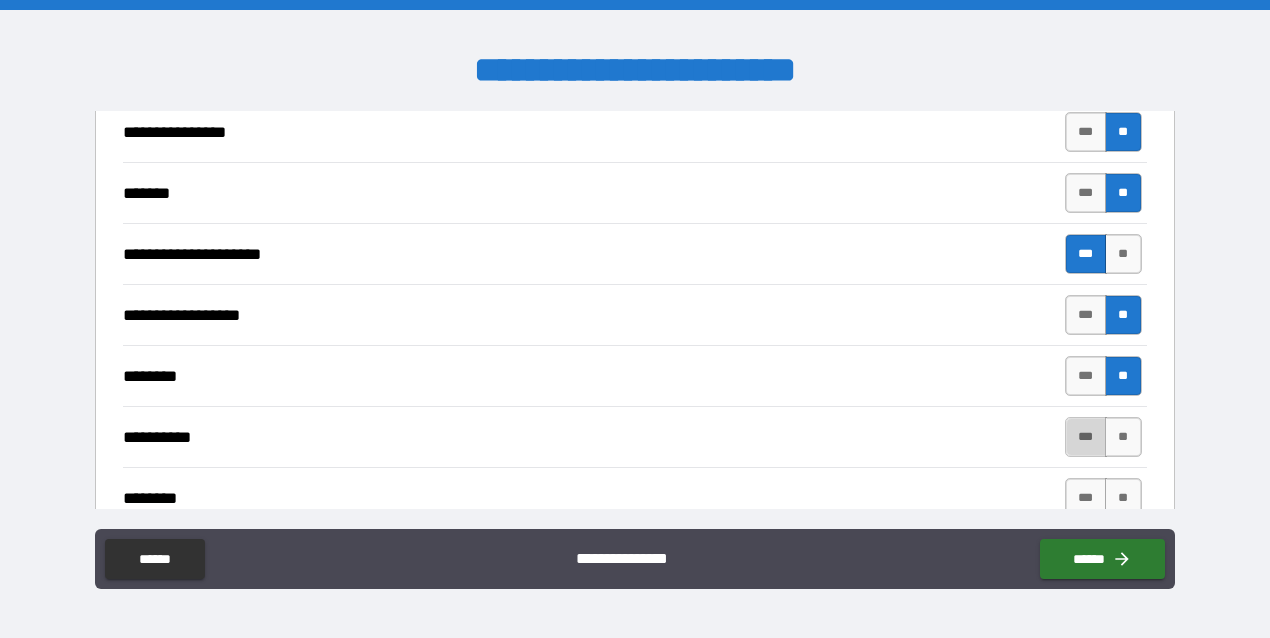 click on "***" at bounding box center (1086, 437) 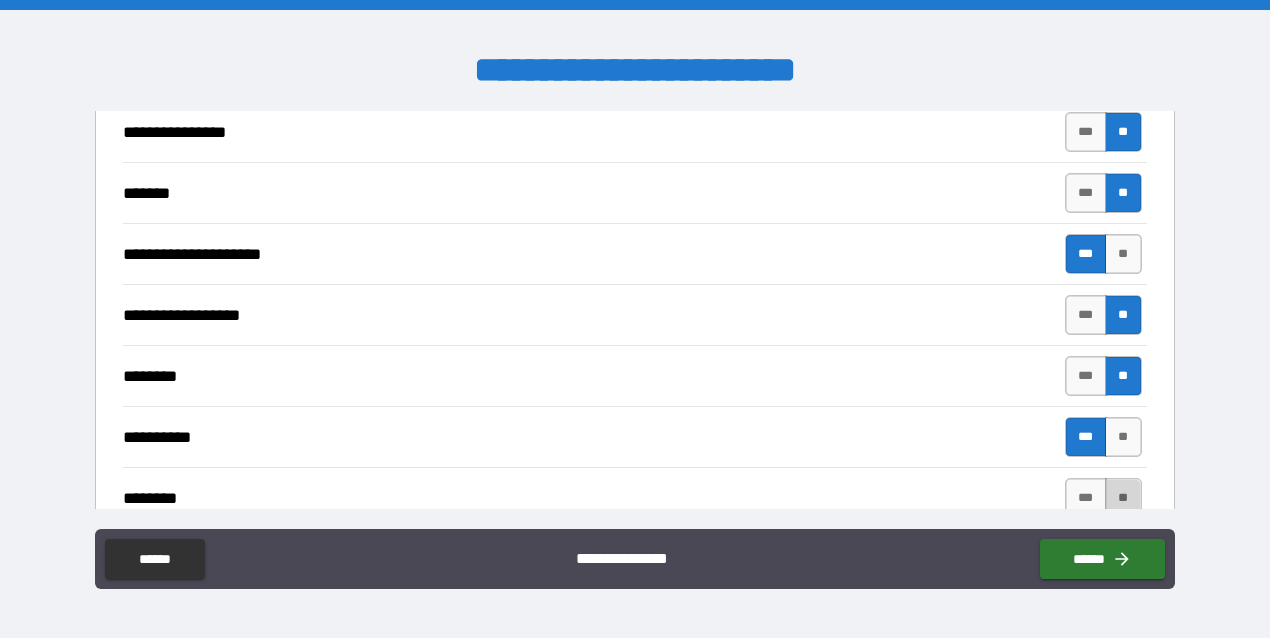click on "**" at bounding box center [1123, 498] 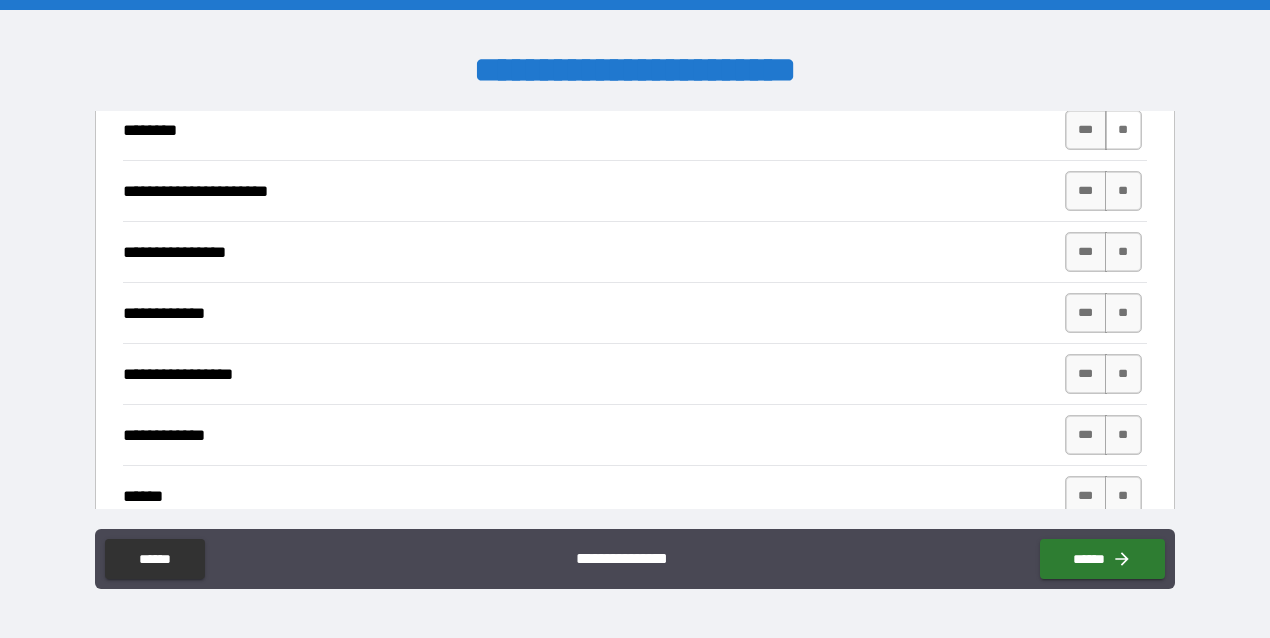 scroll, scrollTop: 1797, scrollLeft: 0, axis: vertical 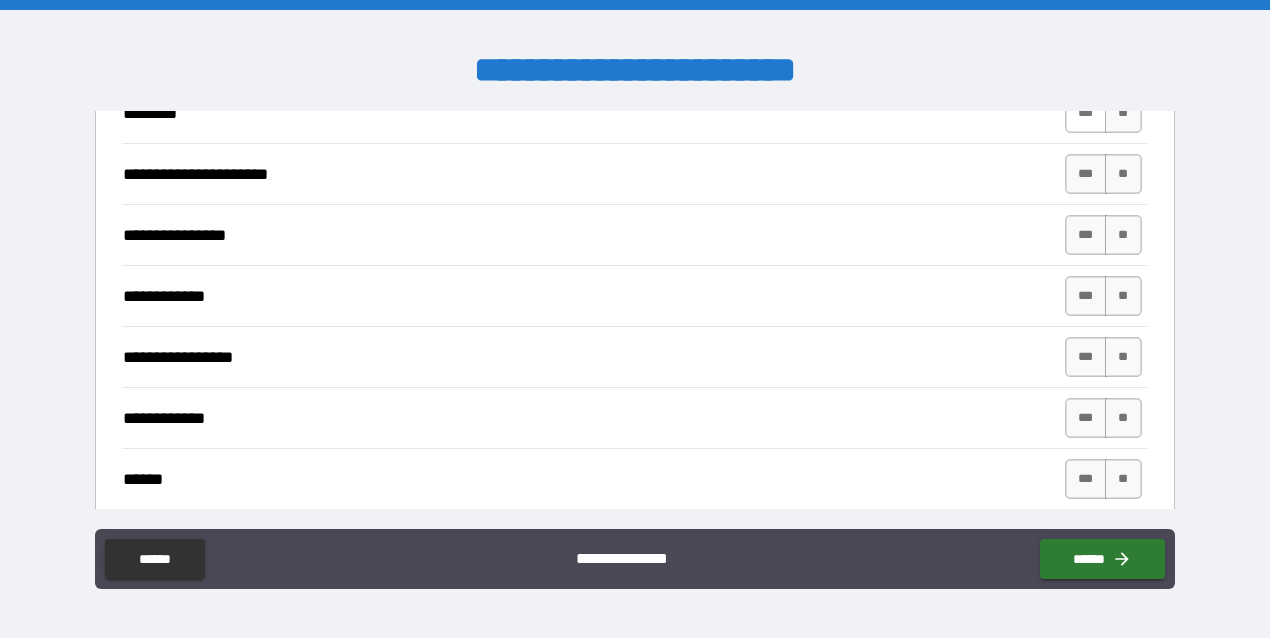 click on "***" at bounding box center (1086, 113) 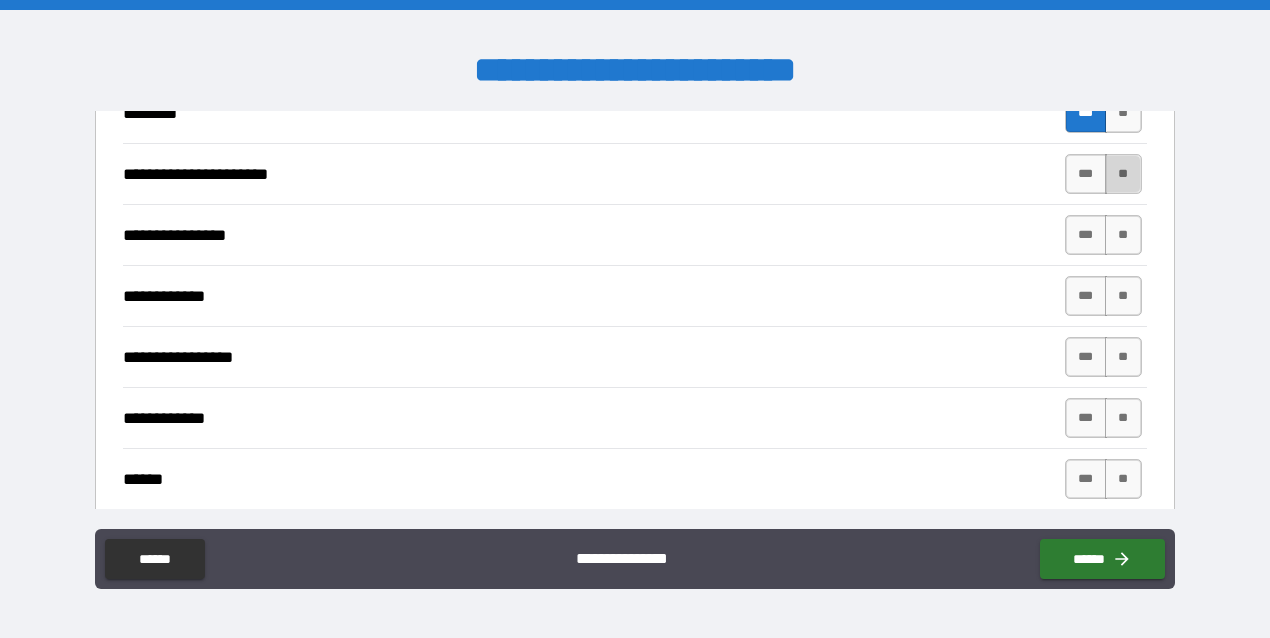 click on "**" at bounding box center [1123, 174] 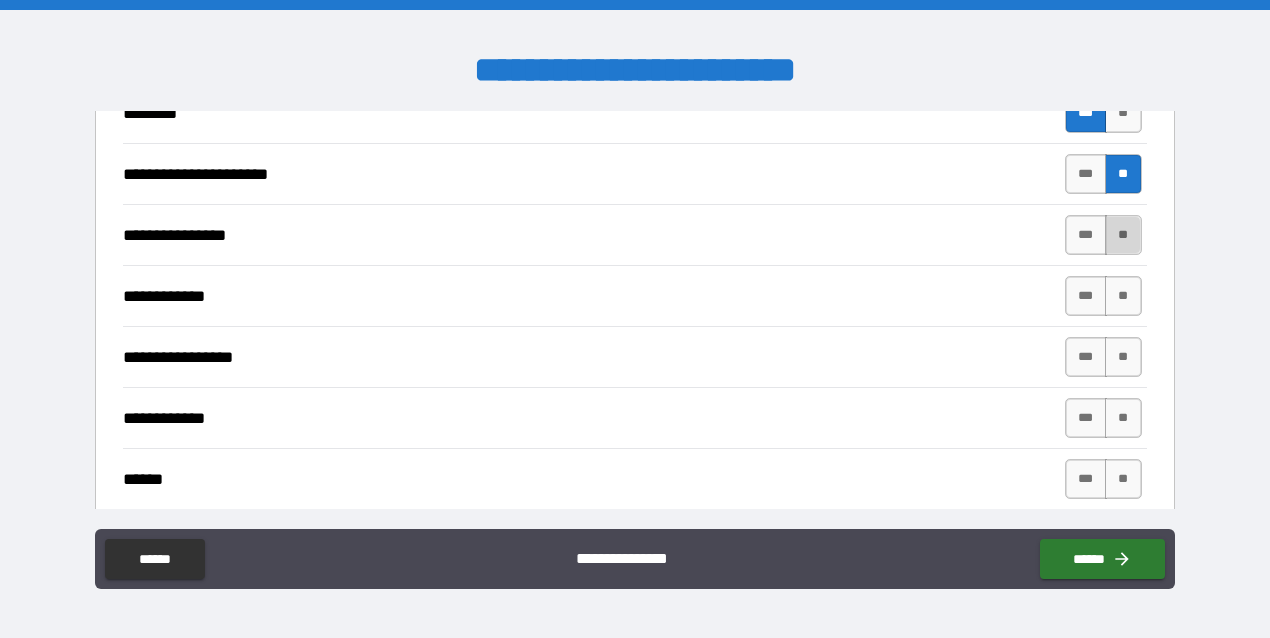 click on "**" at bounding box center [1123, 235] 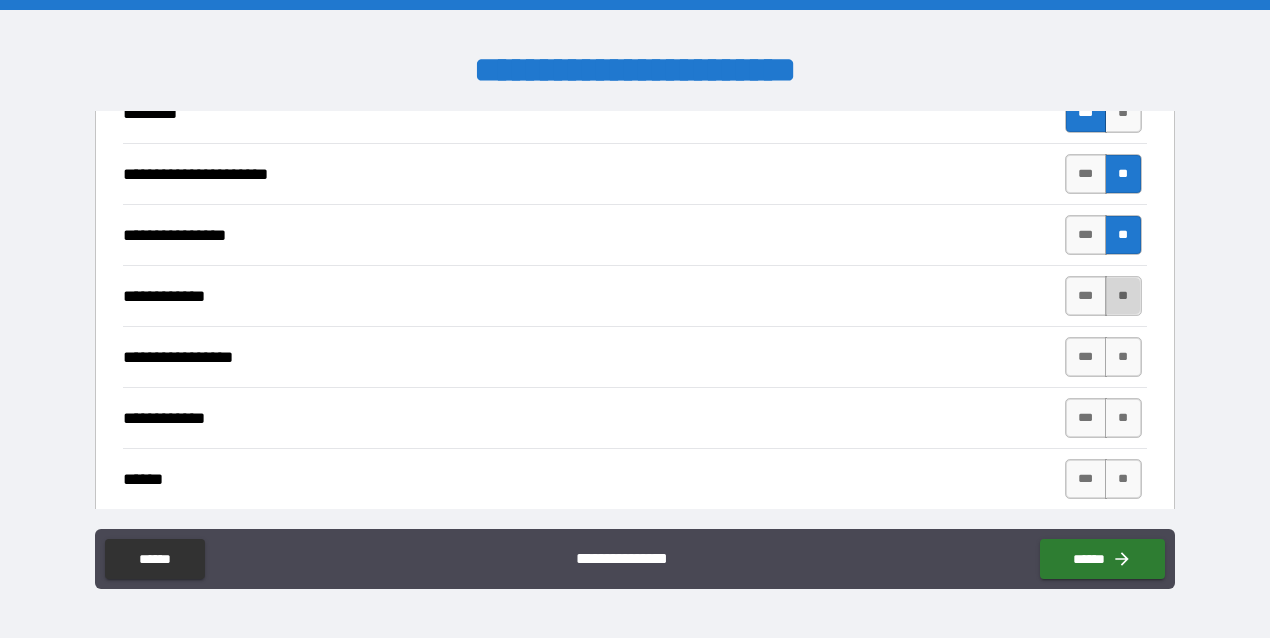 click on "**" at bounding box center [1123, 296] 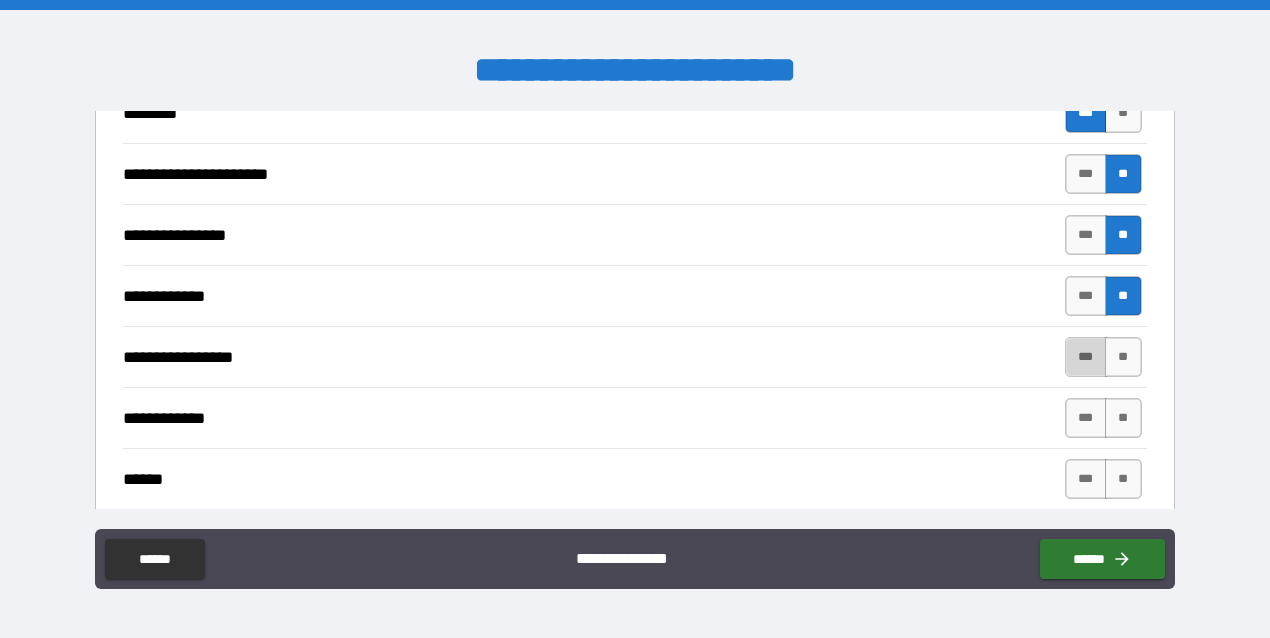 click on "***" at bounding box center [1086, 357] 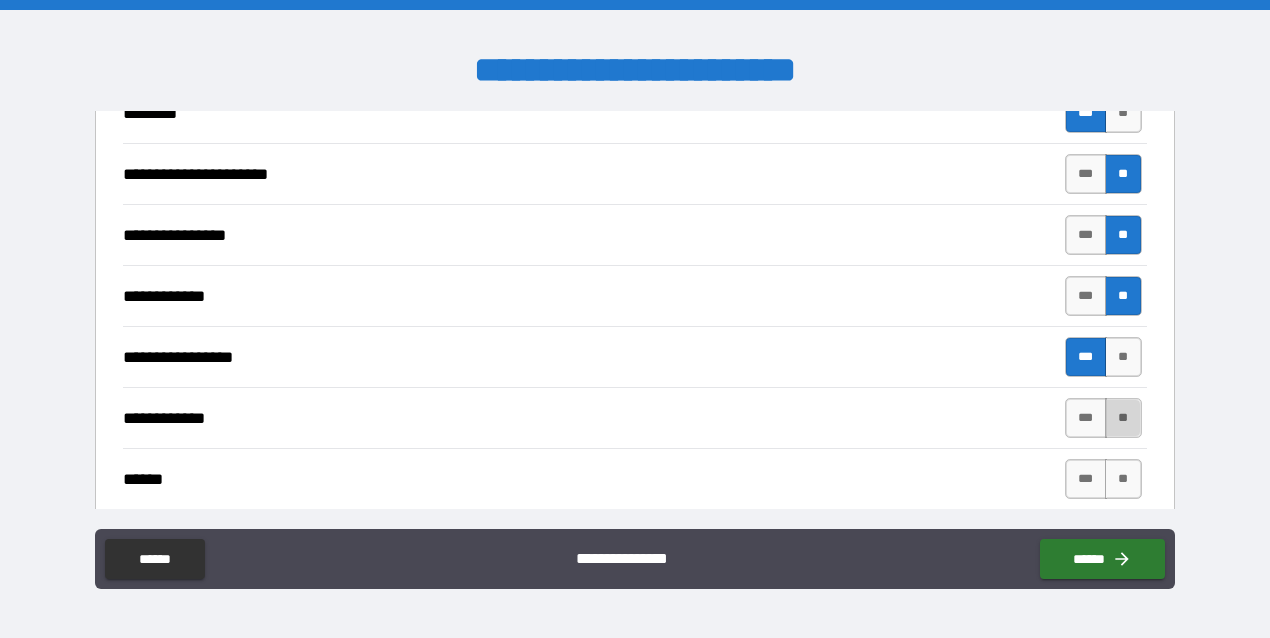 click on "**" at bounding box center (1123, 418) 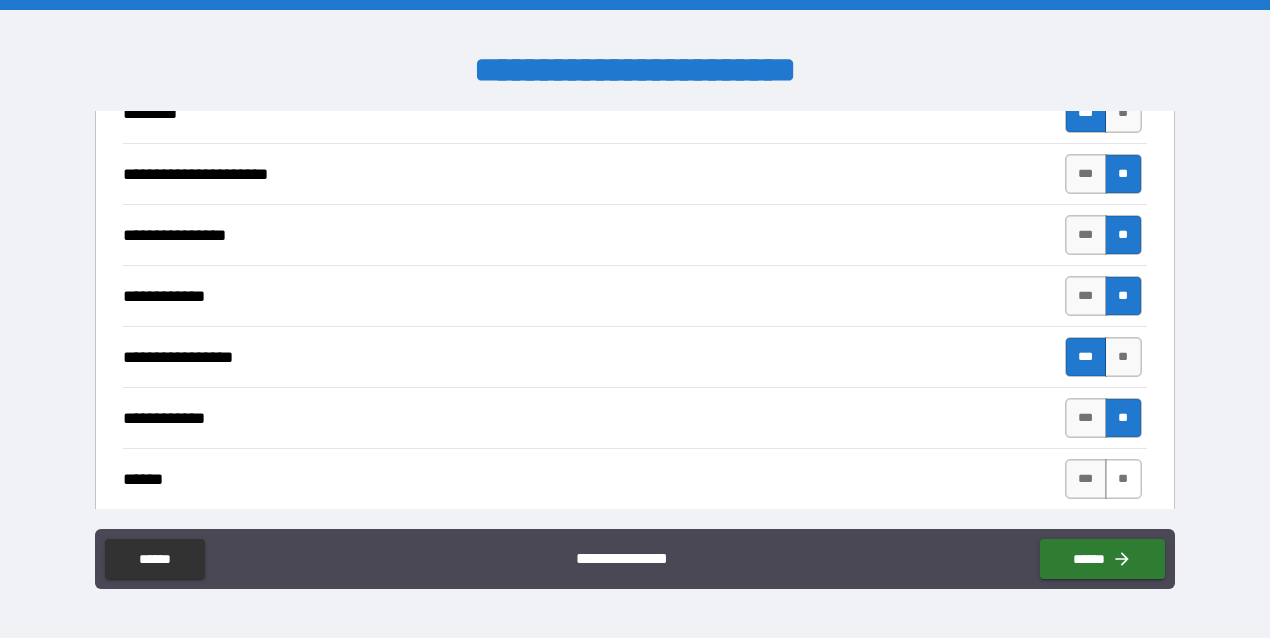 click on "**" at bounding box center [1123, 479] 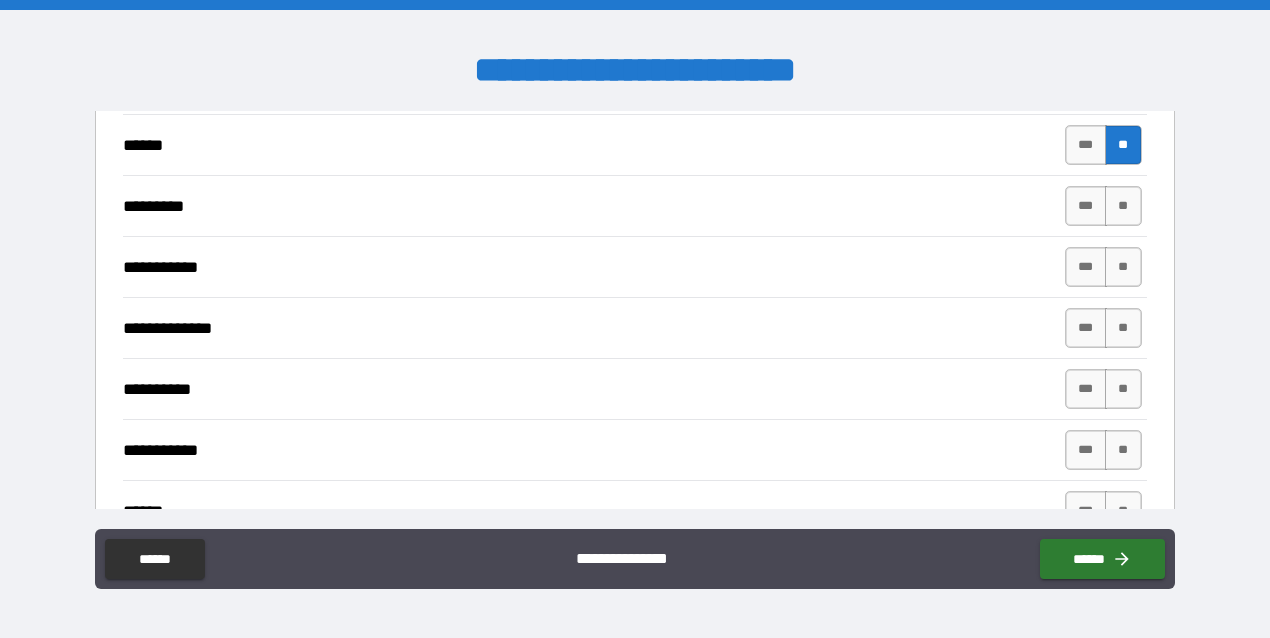 scroll, scrollTop: 2120, scrollLeft: 0, axis: vertical 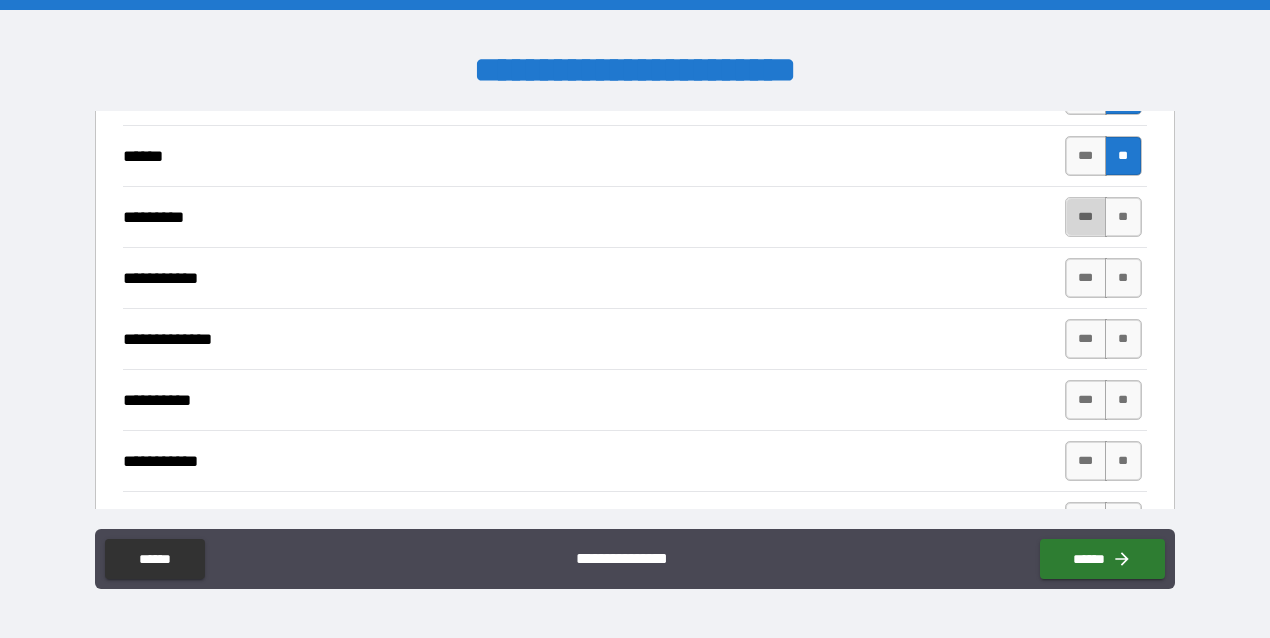 click on "***" at bounding box center [1086, 217] 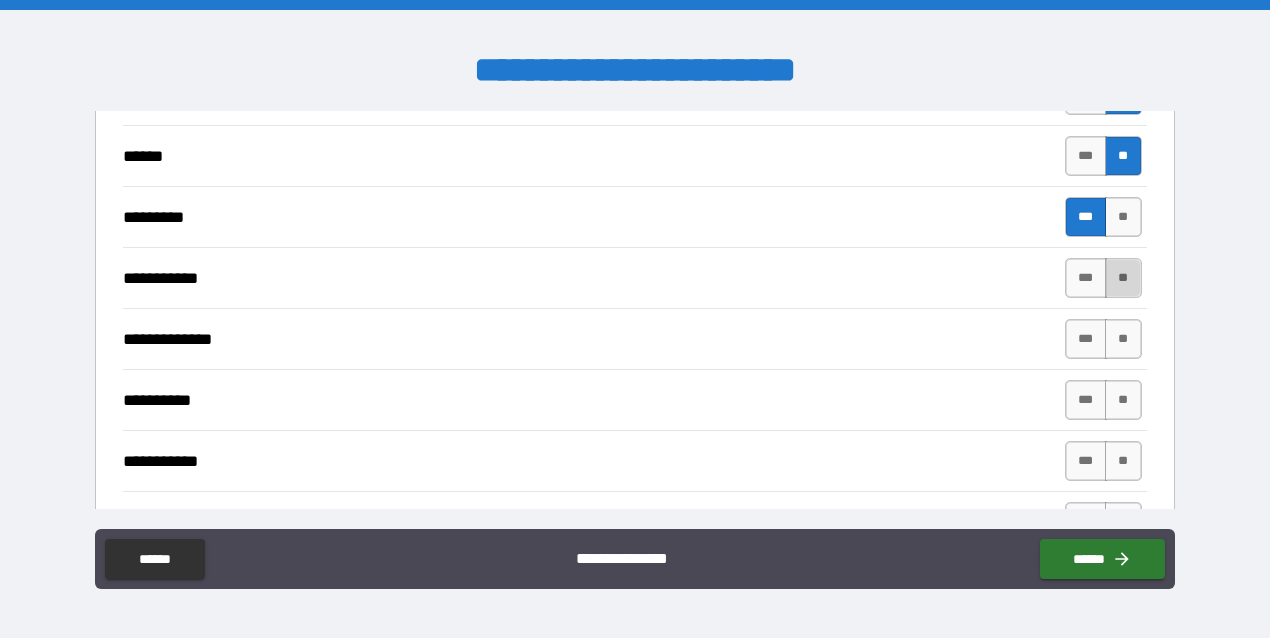 click on "**" at bounding box center (1123, 278) 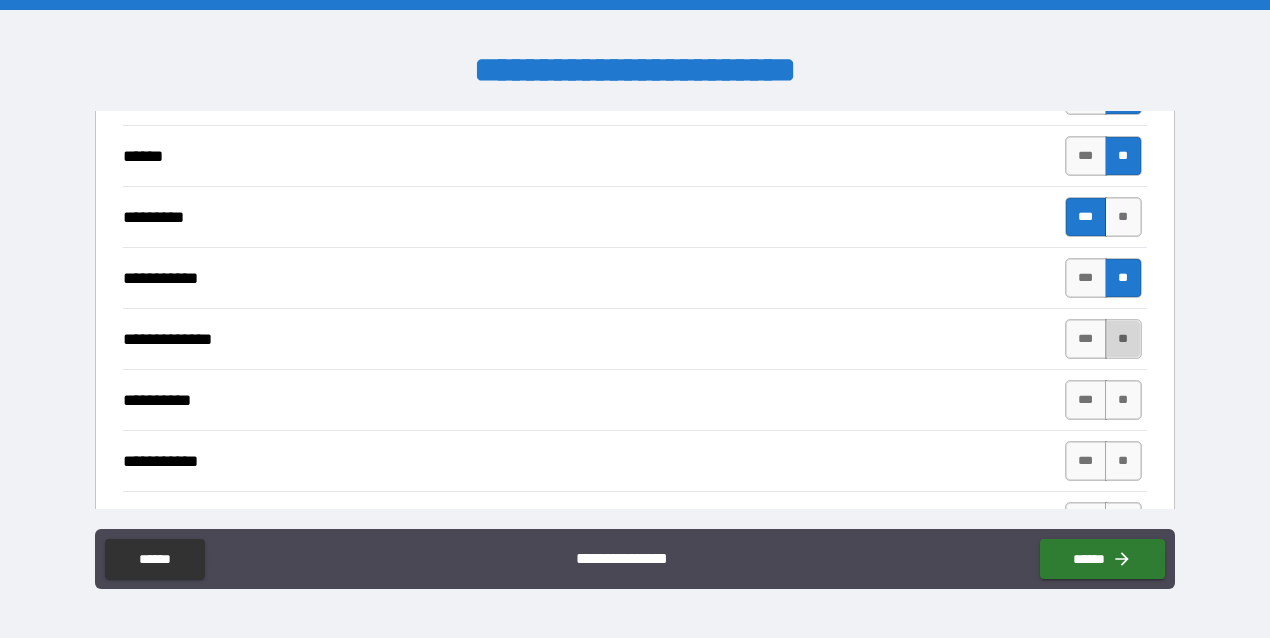click on "**" at bounding box center [1123, 339] 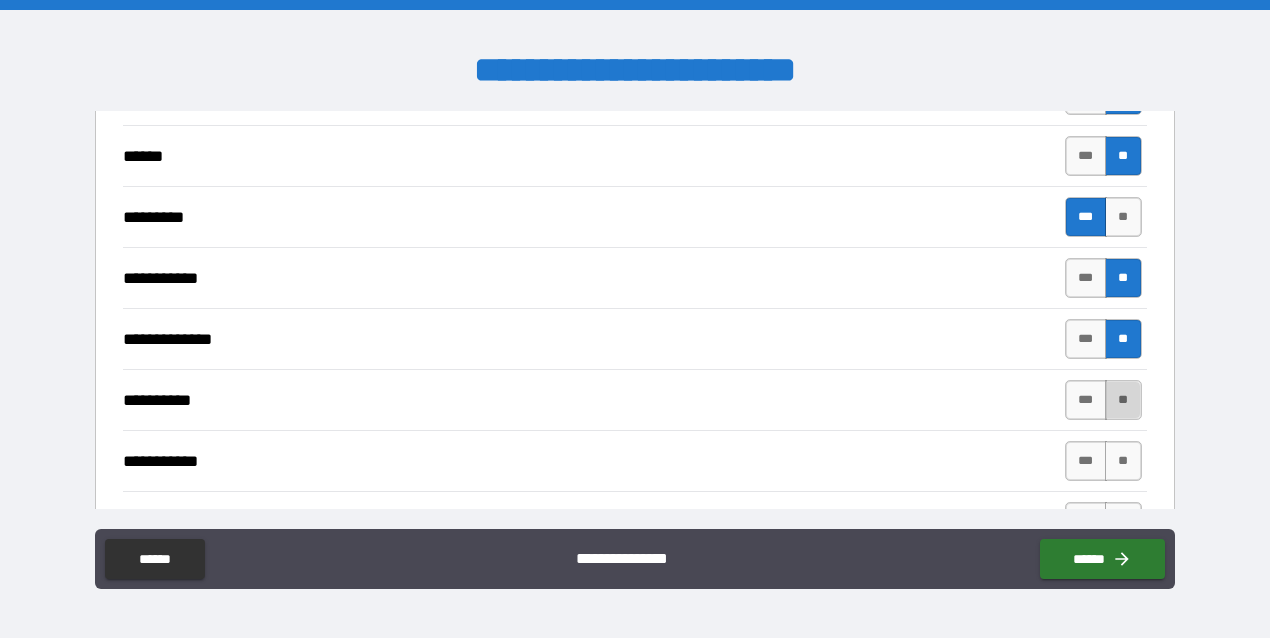 click on "**" at bounding box center (1123, 400) 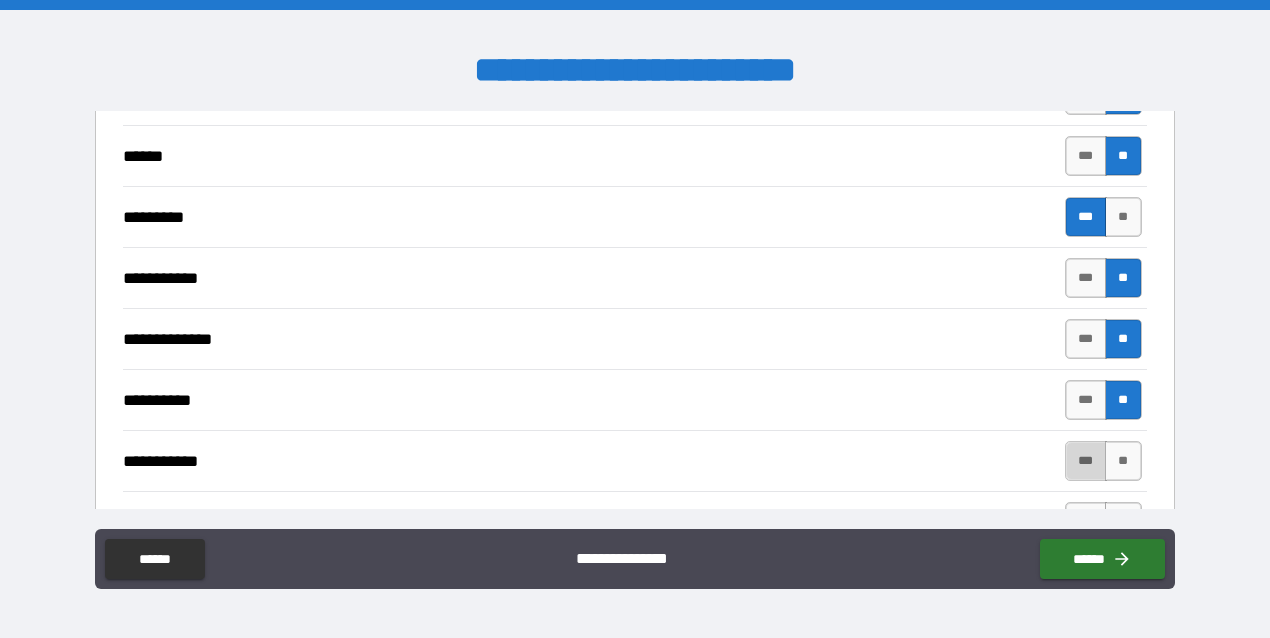 click on "***" at bounding box center (1086, 461) 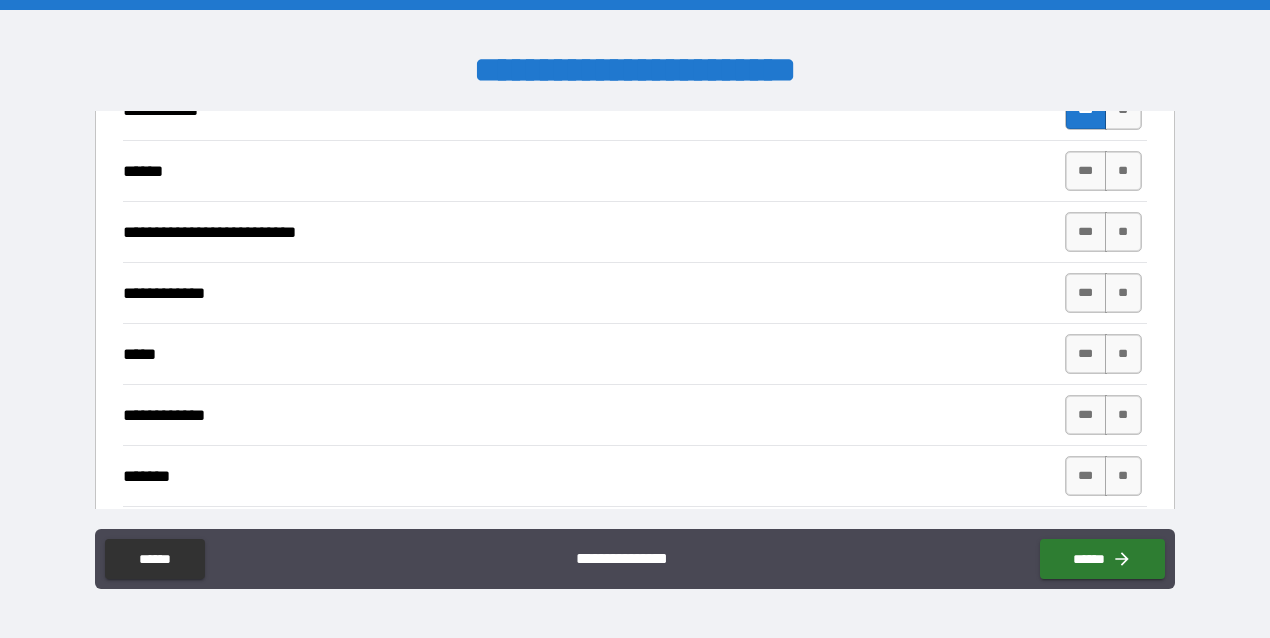 scroll, scrollTop: 2475, scrollLeft: 0, axis: vertical 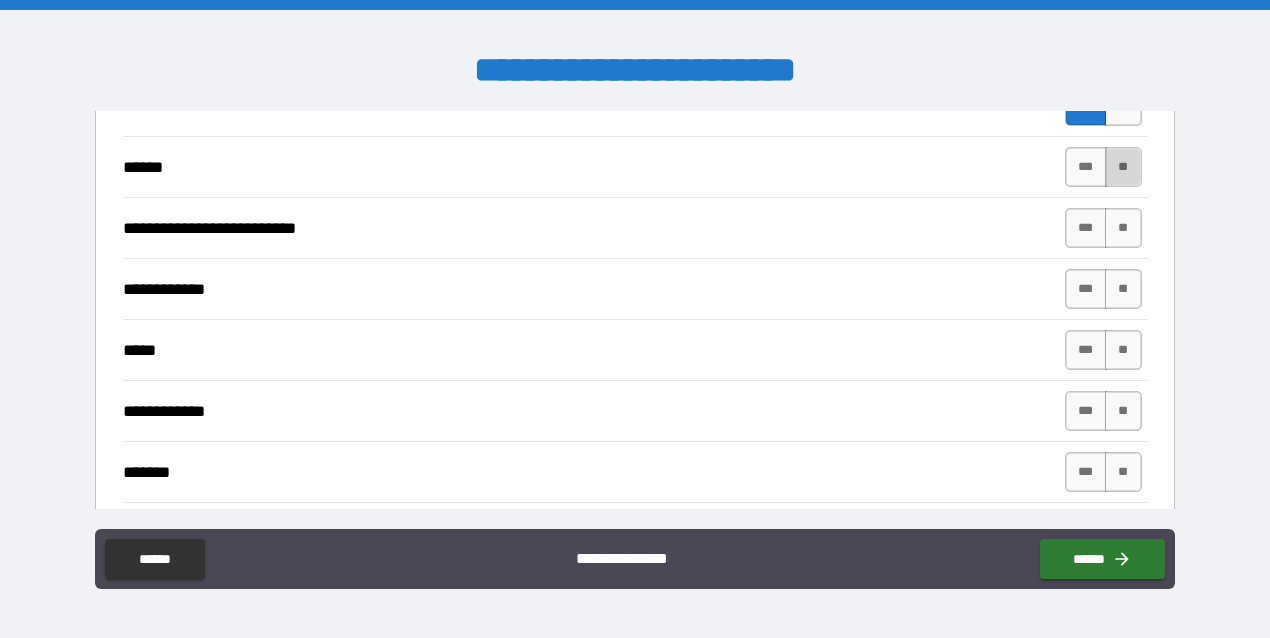 click on "**" at bounding box center [1123, 167] 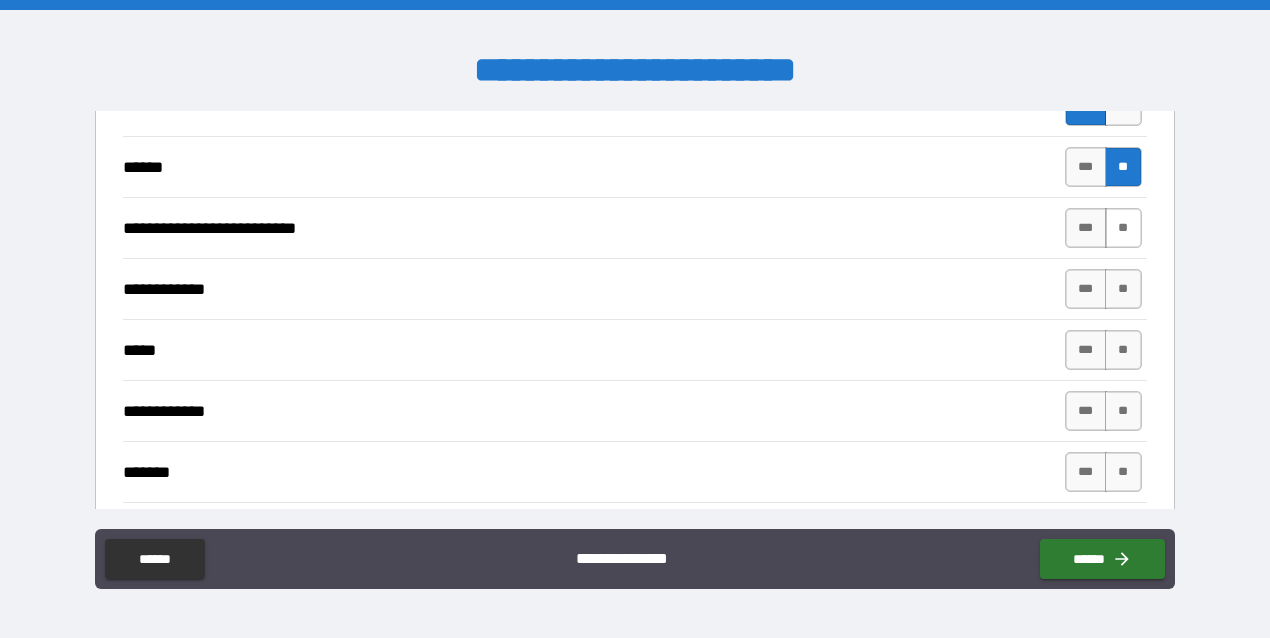 click on "**" at bounding box center (1123, 228) 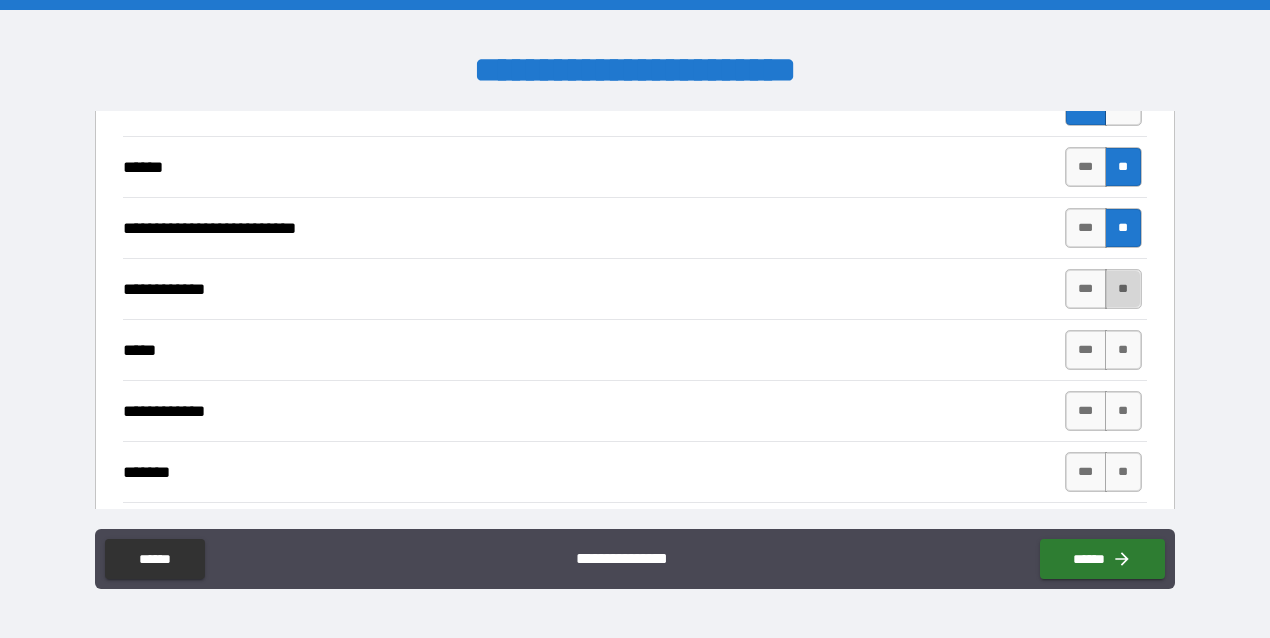 click on "**" at bounding box center (1123, 289) 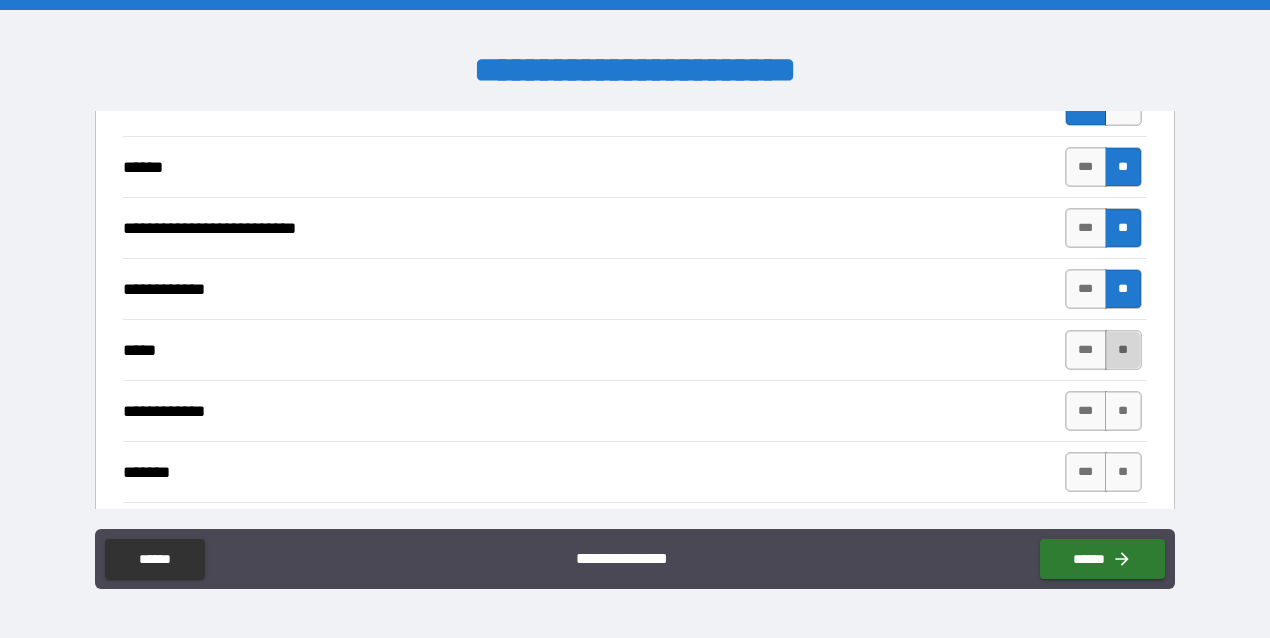 click on "**" at bounding box center (1123, 350) 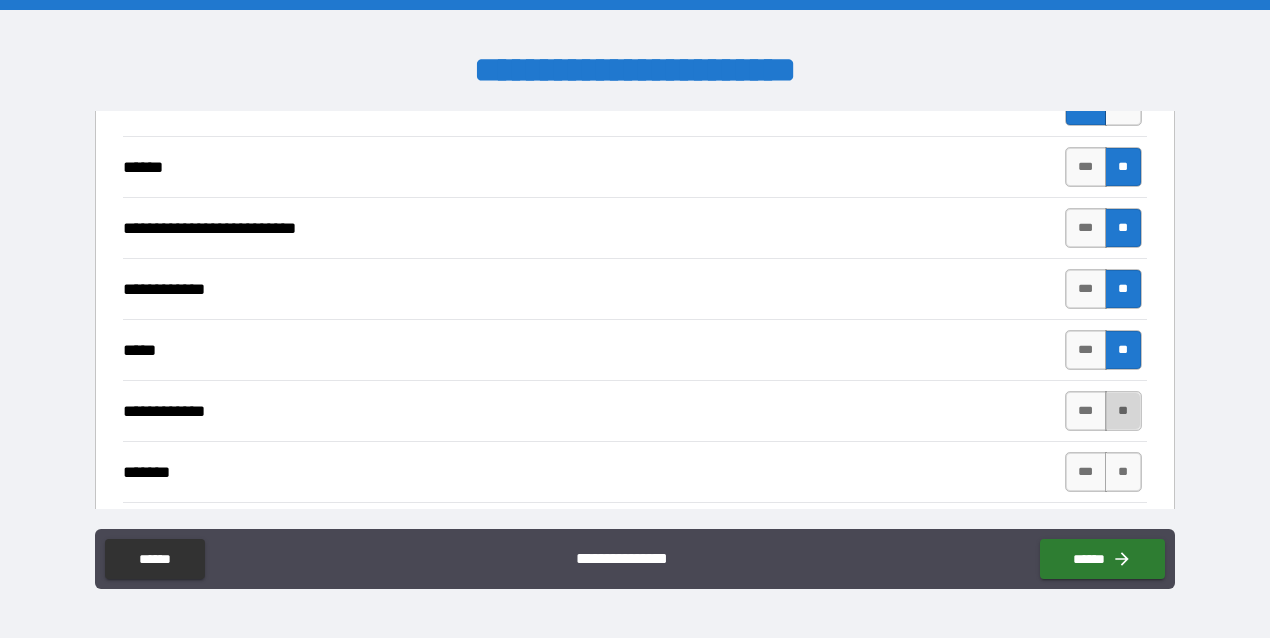 click on "**" at bounding box center [1123, 411] 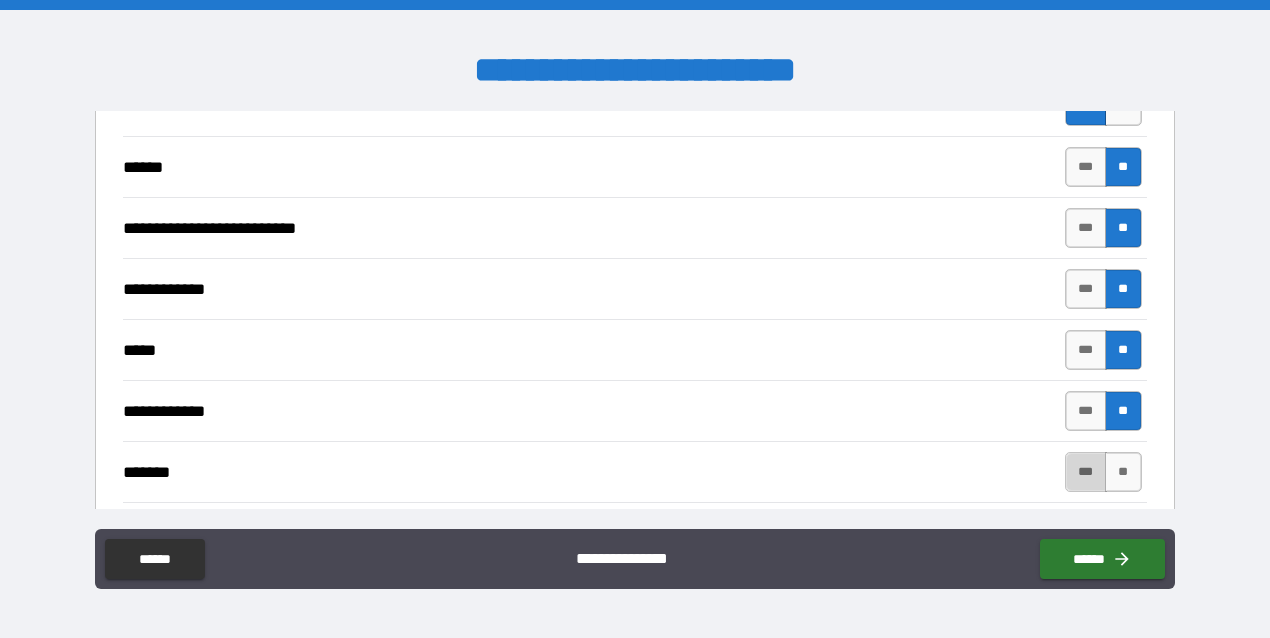 click on "***" at bounding box center (1086, 472) 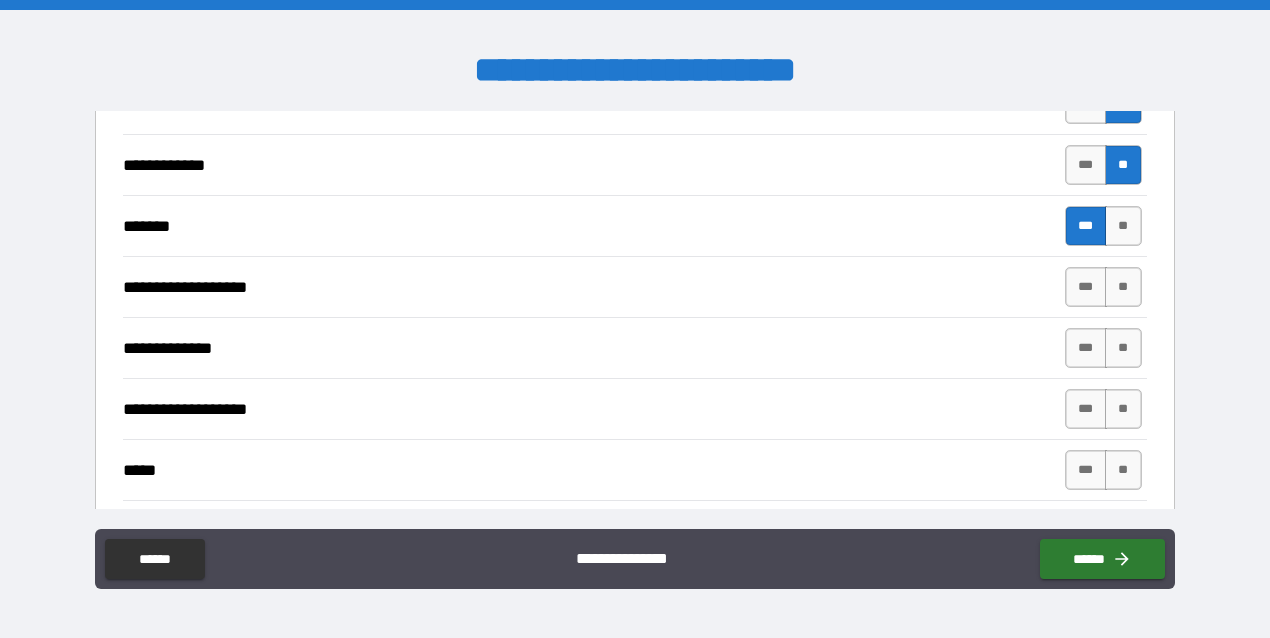 scroll, scrollTop: 2723, scrollLeft: 0, axis: vertical 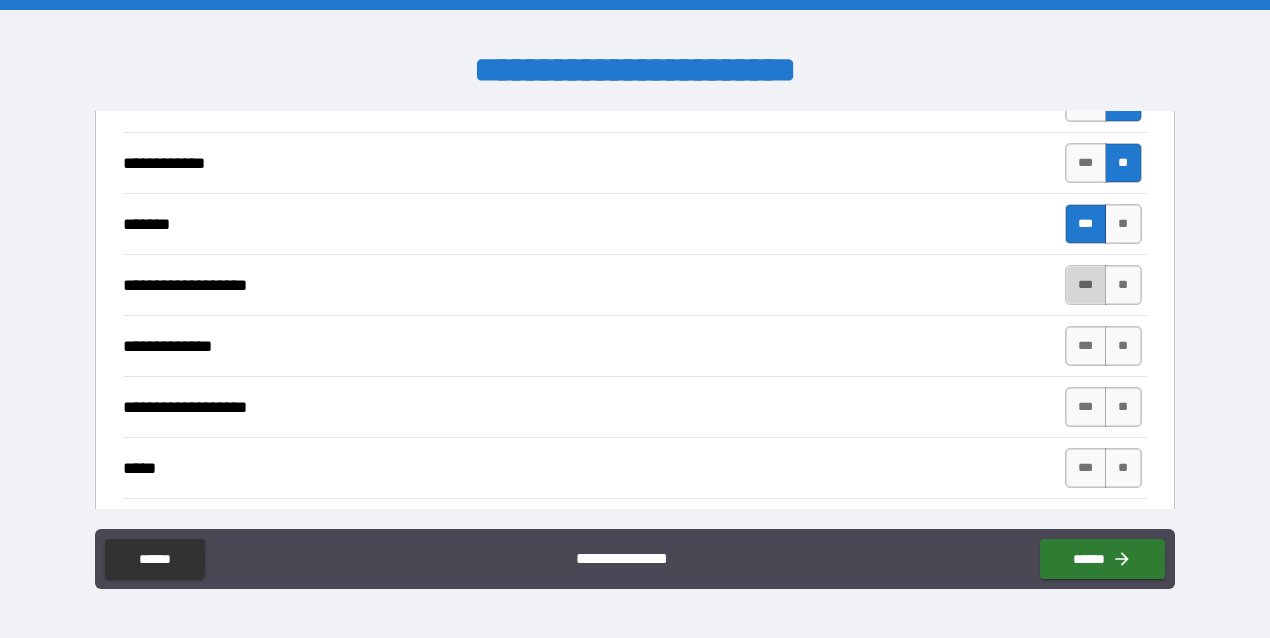 click on "***" at bounding box center (1086, 285) 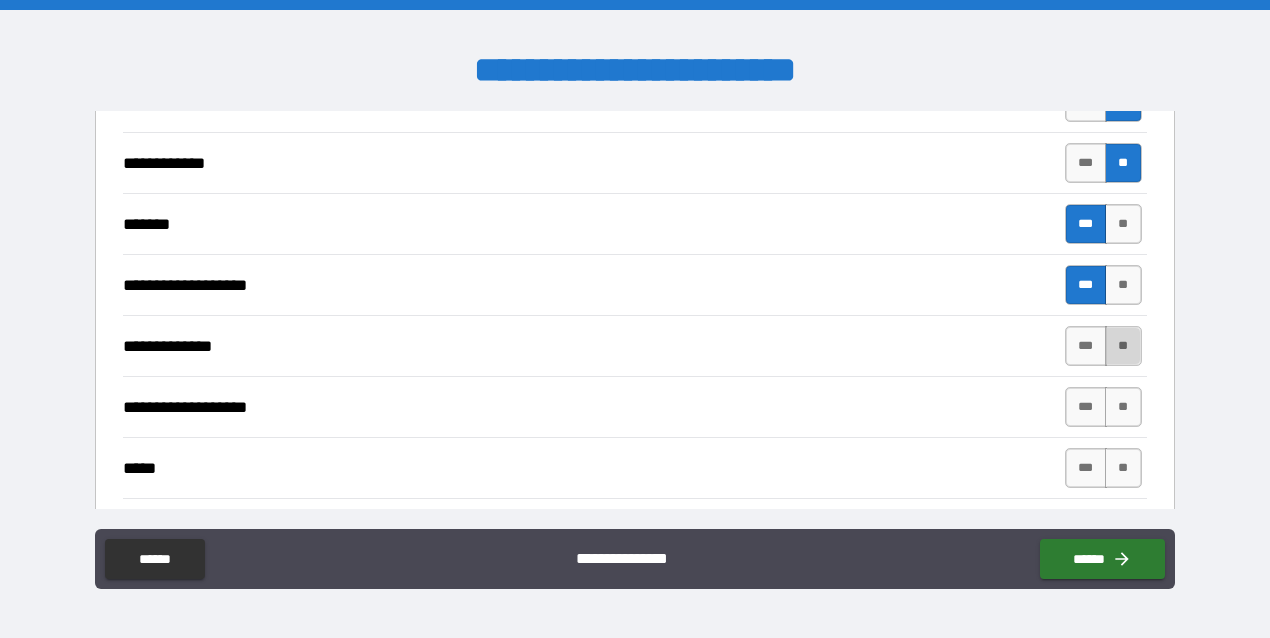click on "**" at bounding box center [1123, 346] 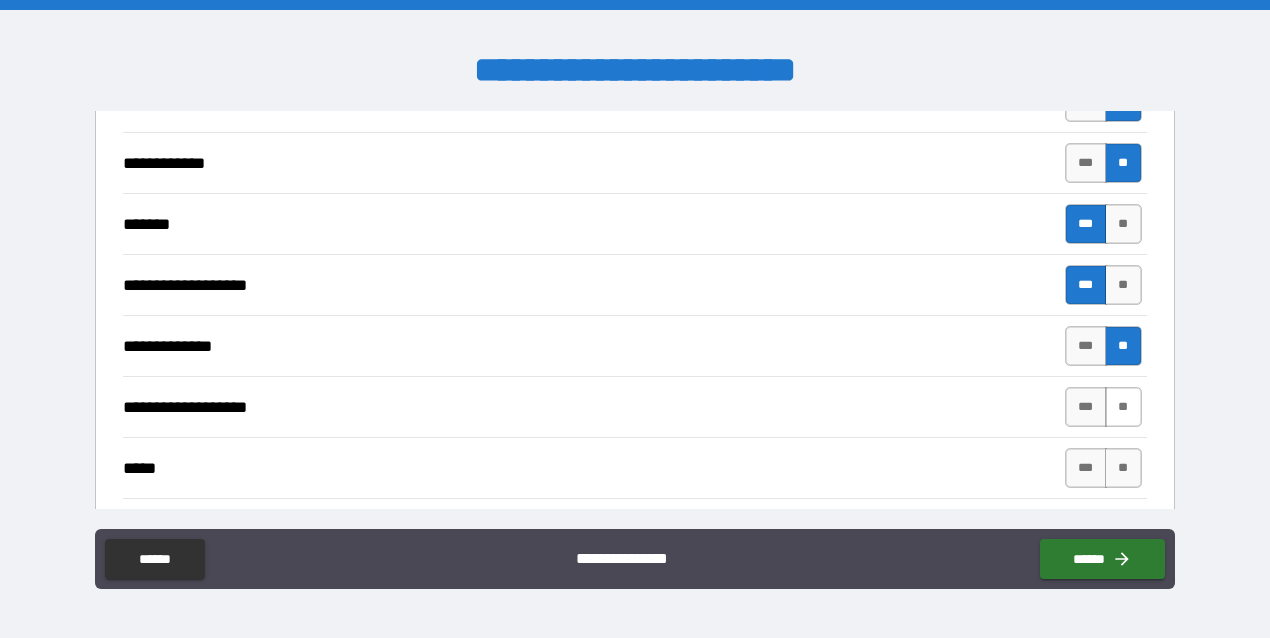 click on "**" at bounding box center [1123, 407] 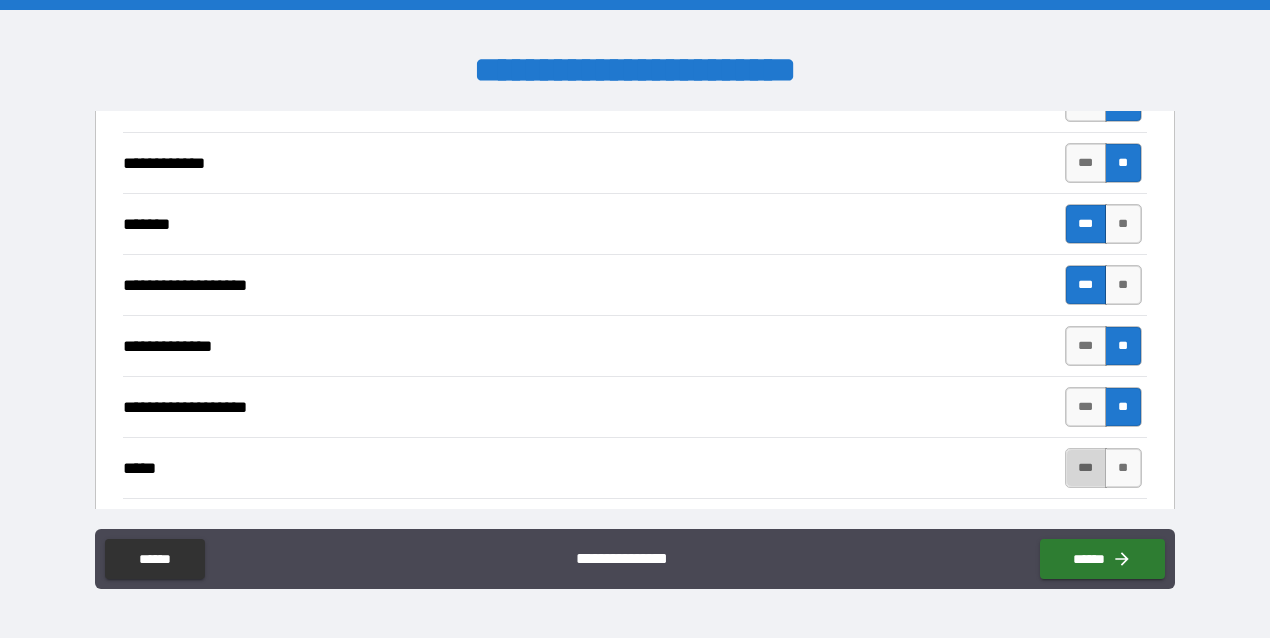 click on "***" at bounding box center (1086, 468) 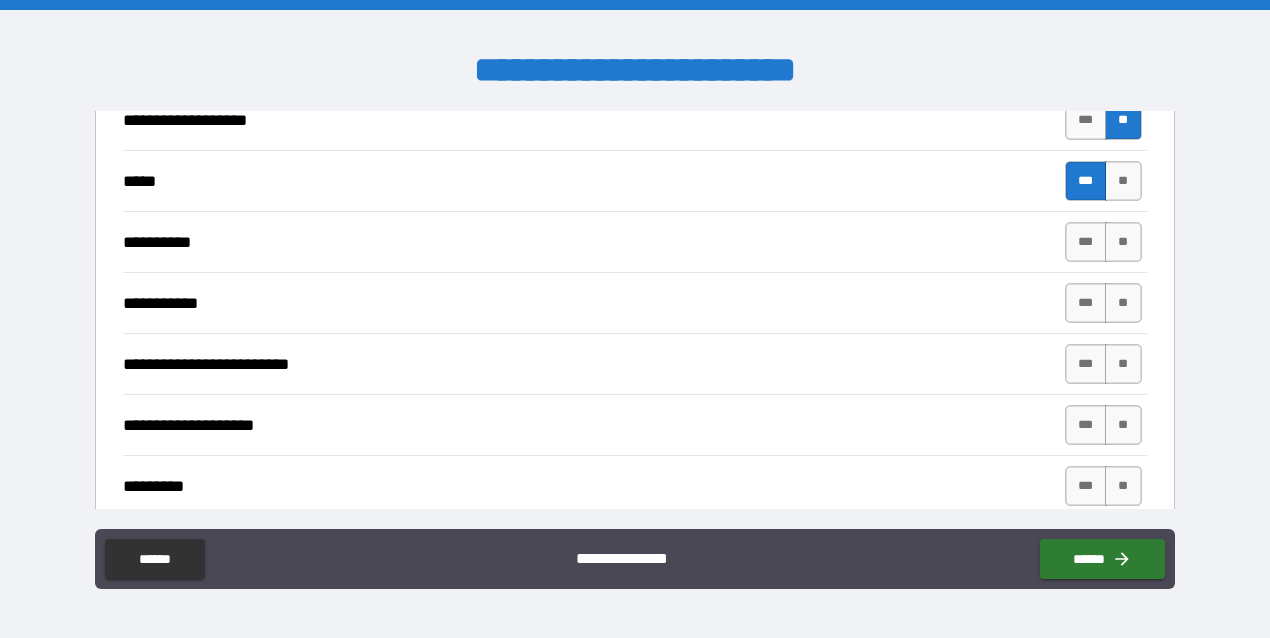scroll, scrollTop: 3001, scrollLeft: 0, axis: vertical 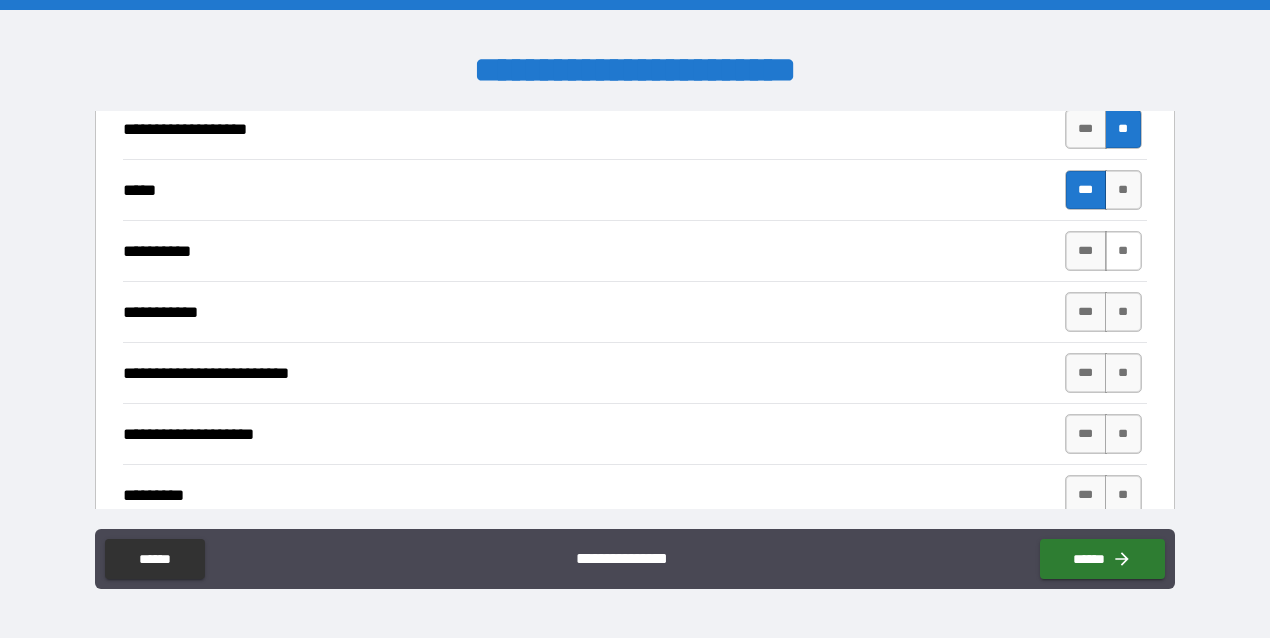 click on "**" at bounding box center (1123, 251) 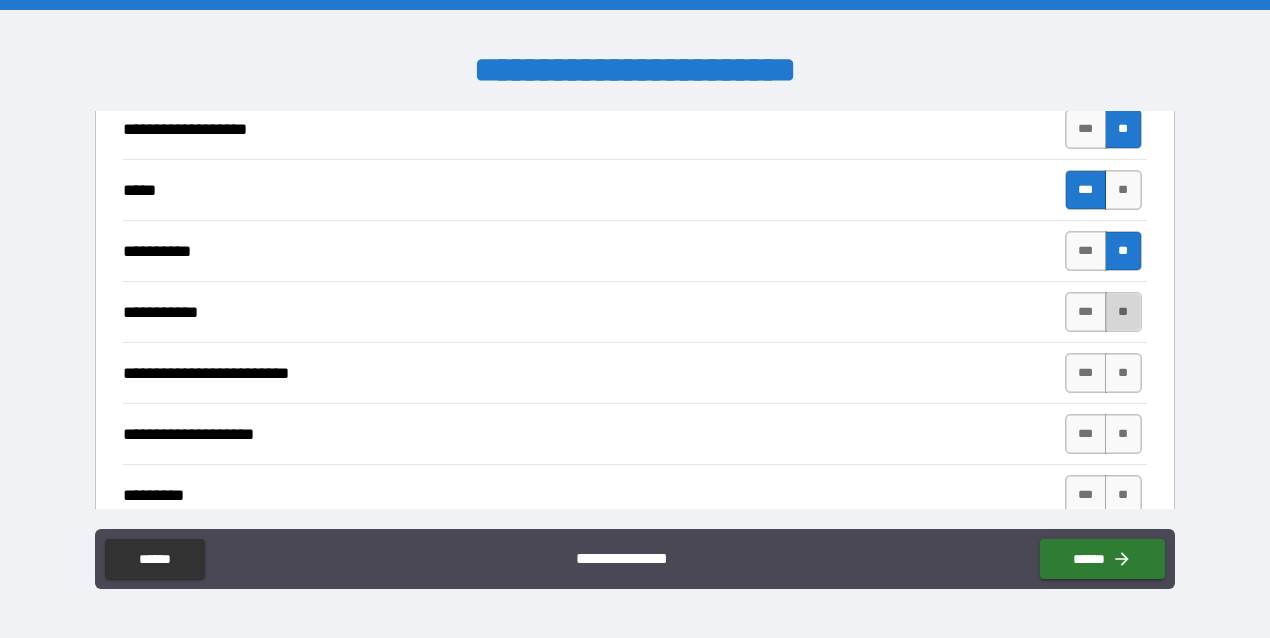 click on "**" at bounding box center (1123, 312) 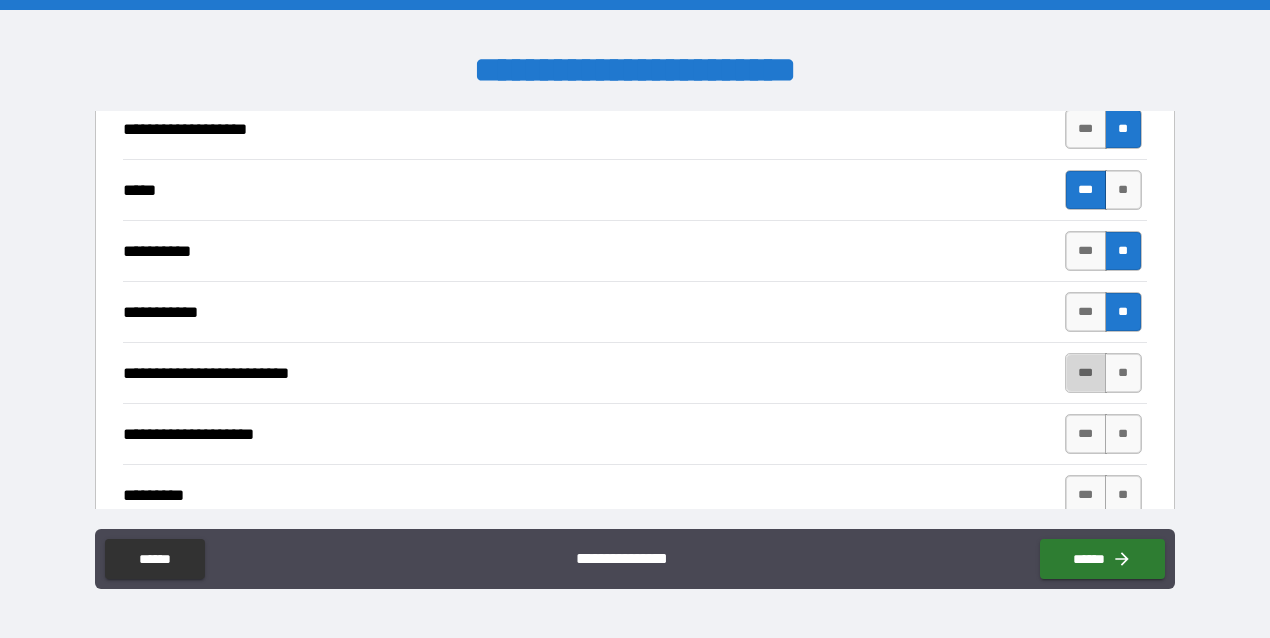 click on "***" at bounding box center [1086, 373] 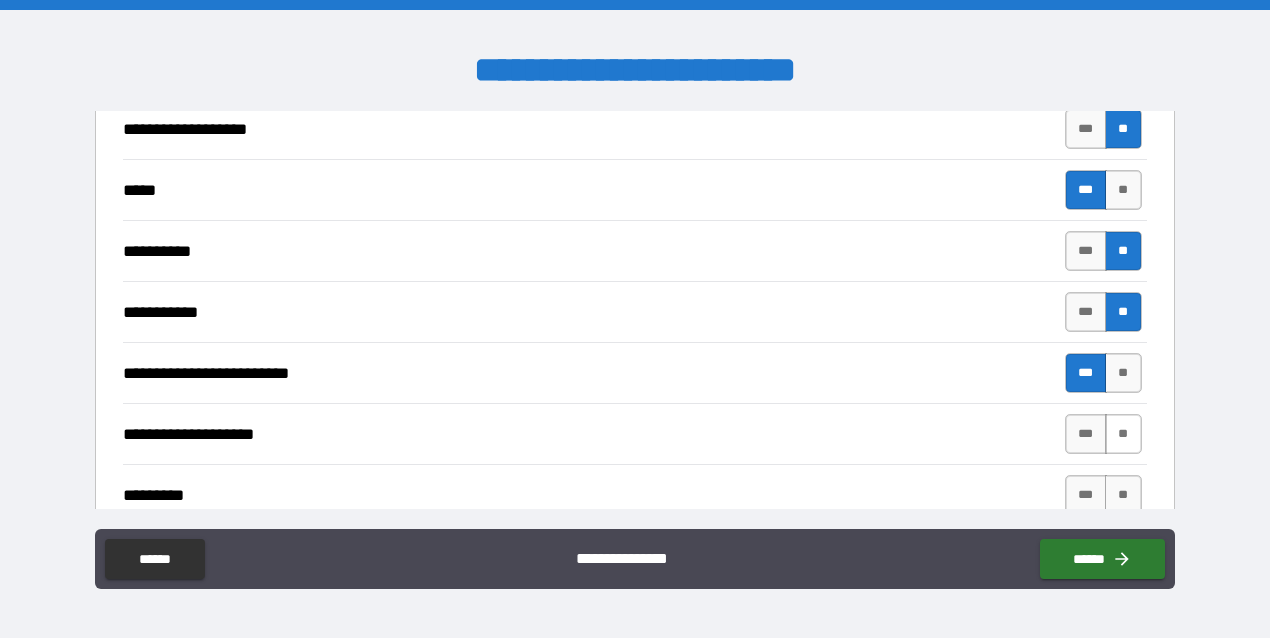 click on "**" at bounding box center [1123, 434] 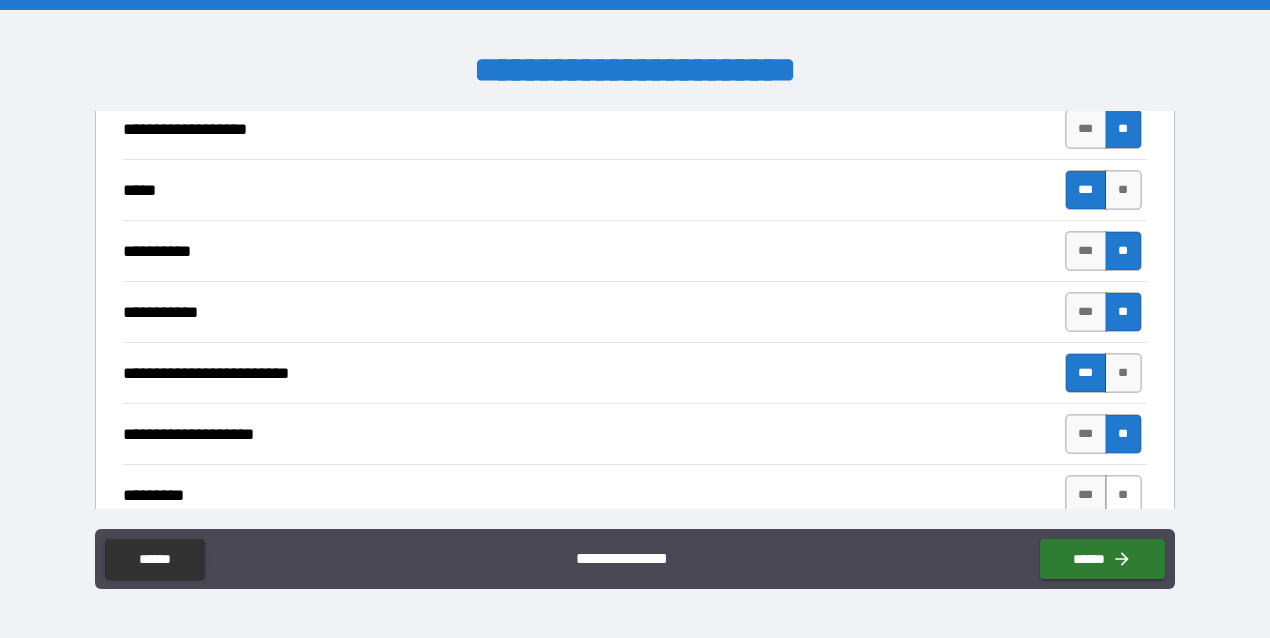 click on "**" at bounding box center [1123, 495] 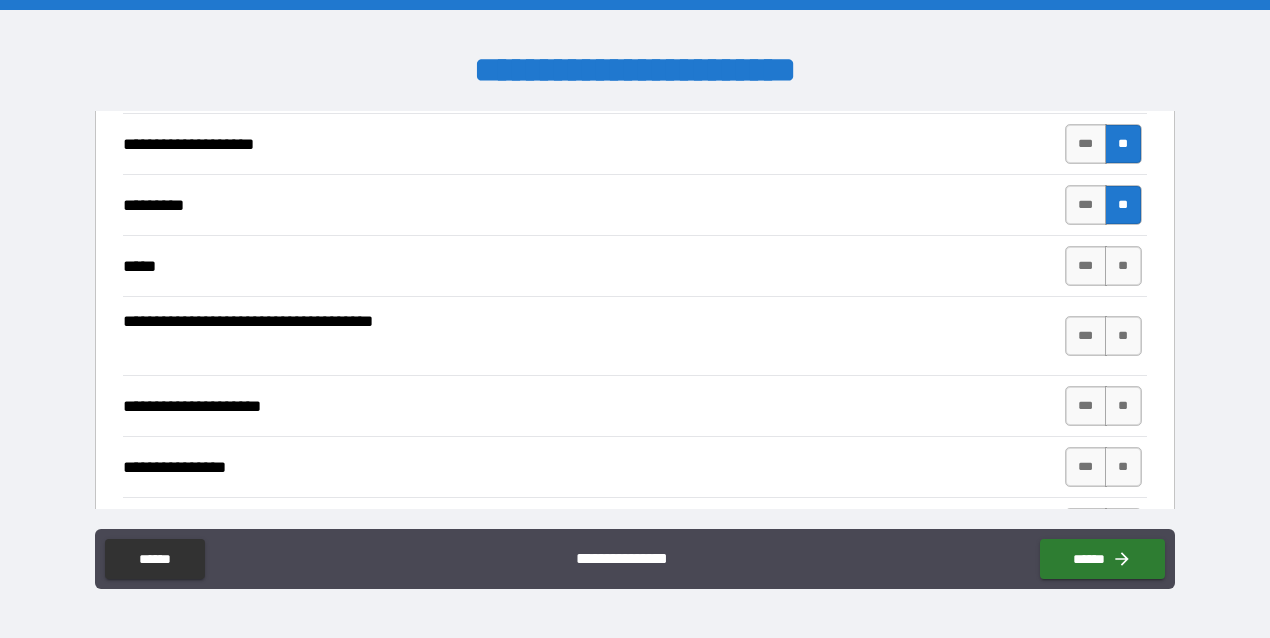 scroll, scrollTop: 3292, scrollLeft: 0, axis: vertical 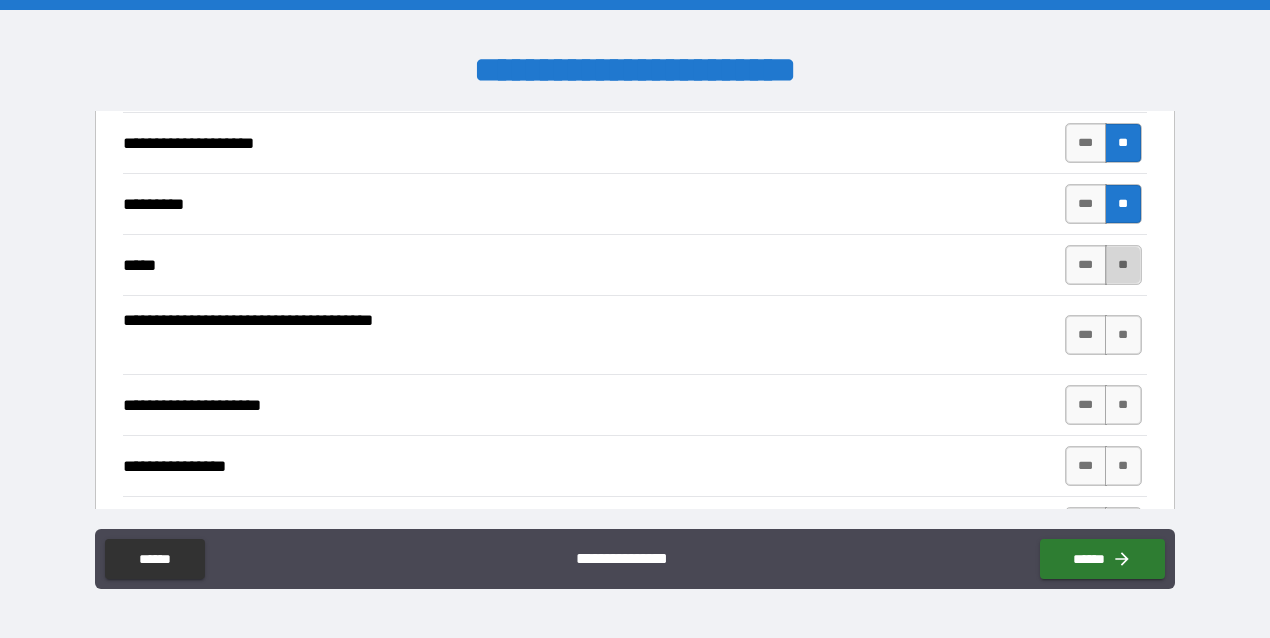 click on "**" at bounding box center [1123, 265] 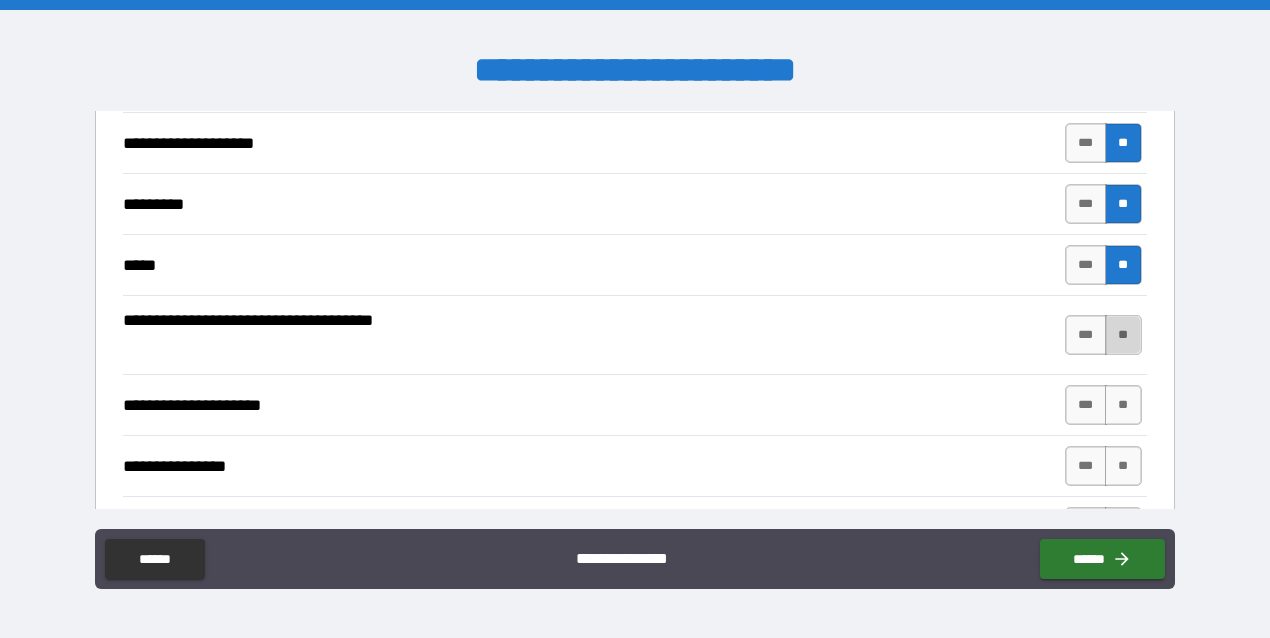 click on "**" at bounding box center [1123, 335] 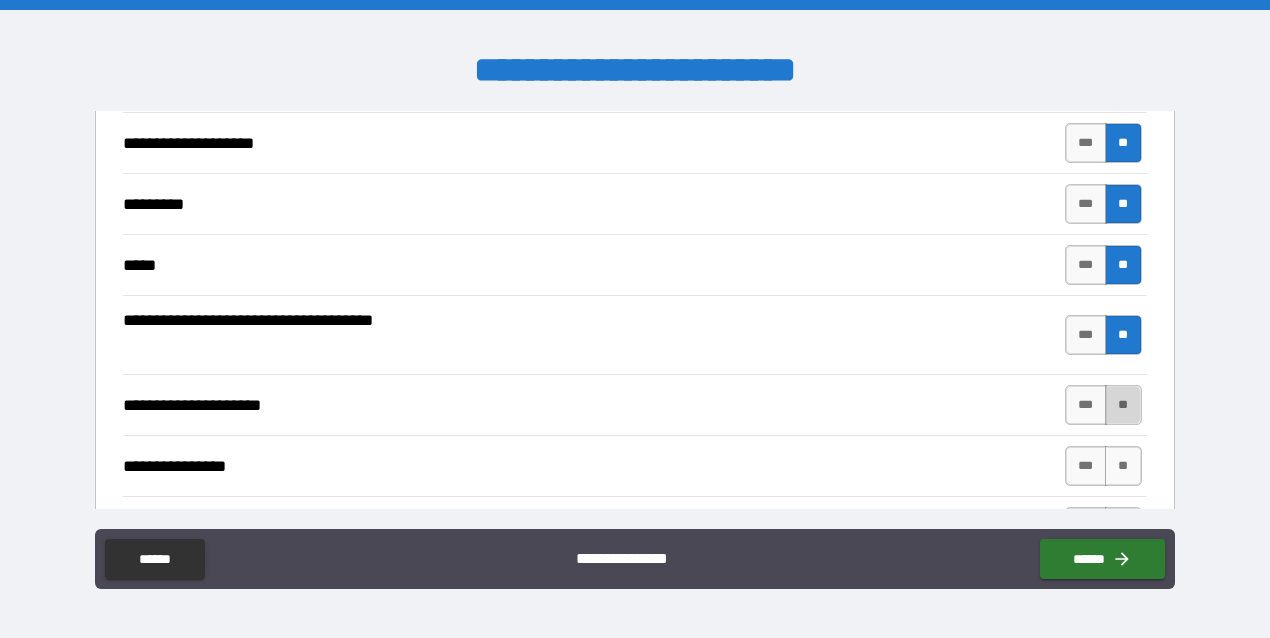 click on "**" at bounding box center [1123, 405] 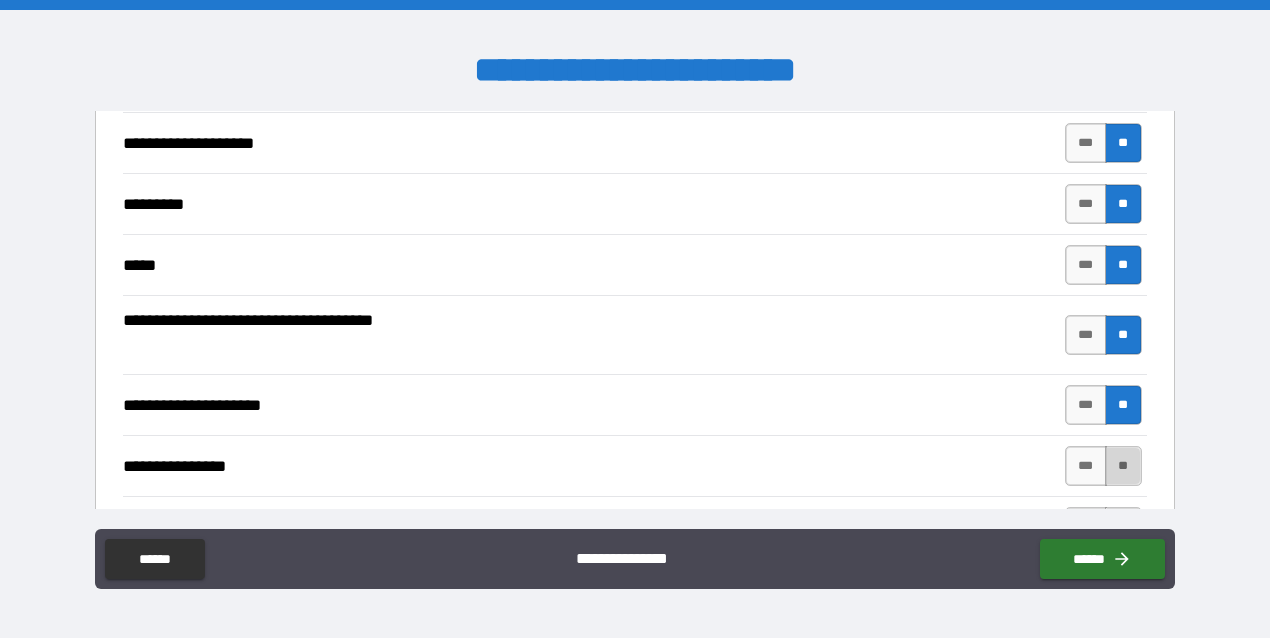 click on "**" at bounding box center (1123, 466) 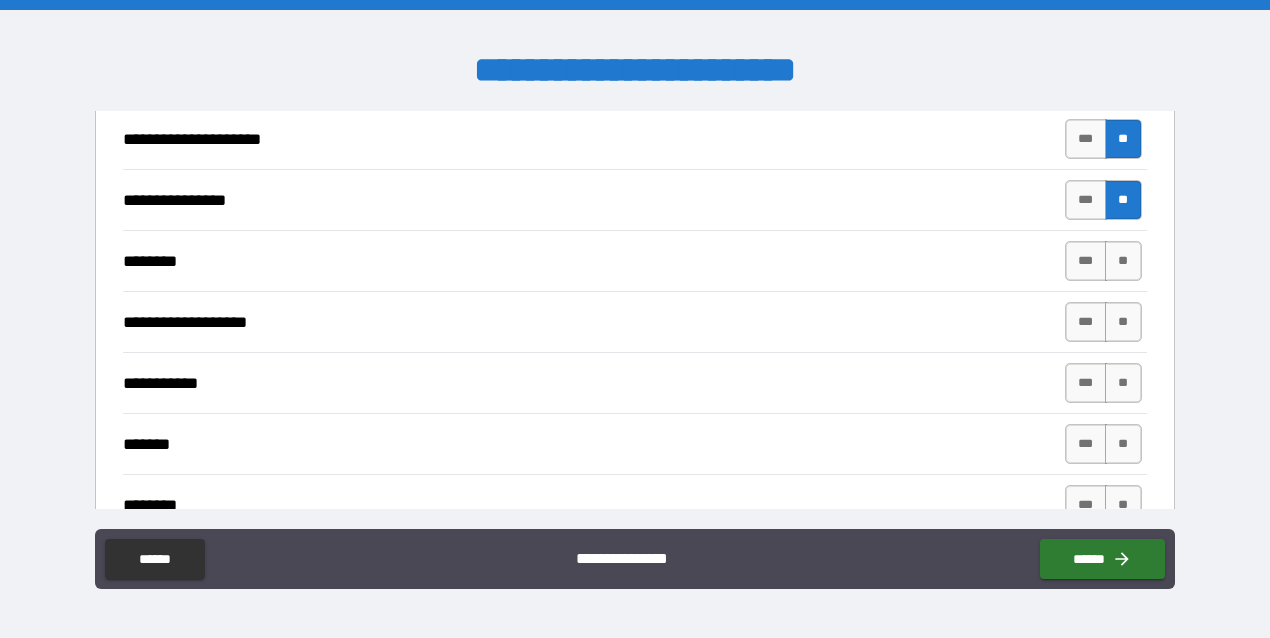 scroll, scrollTop: 3565, scrollLeft: 0, axis: vertical 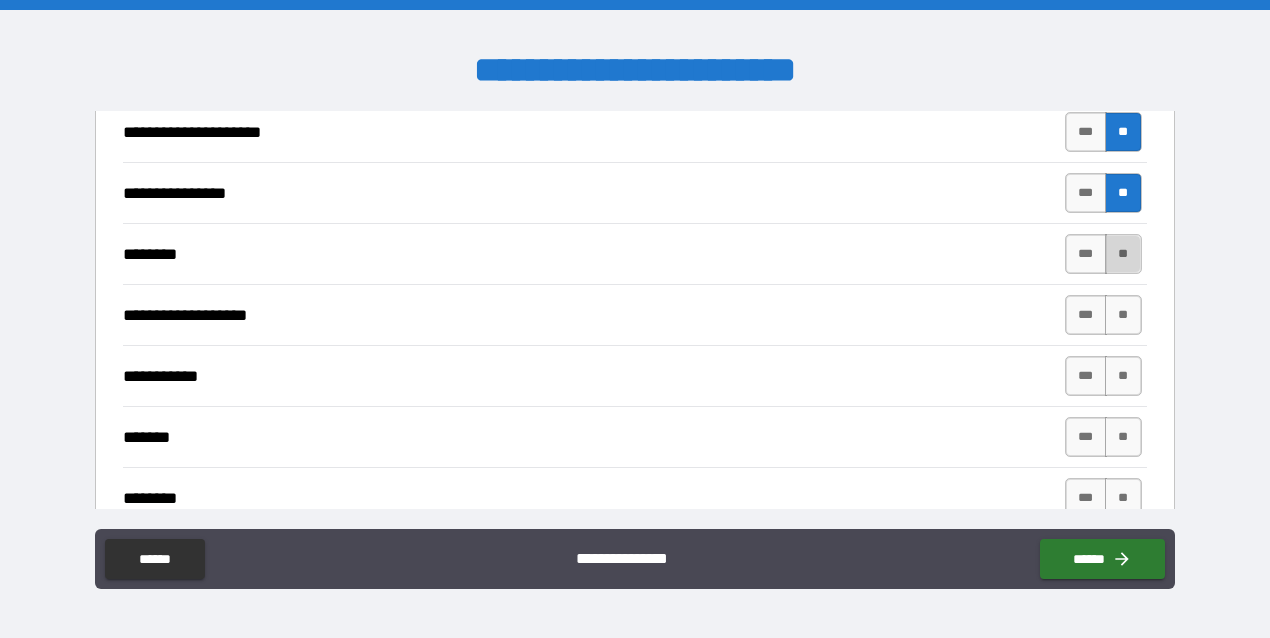 click on "**" at bounding box center (1123, 254) 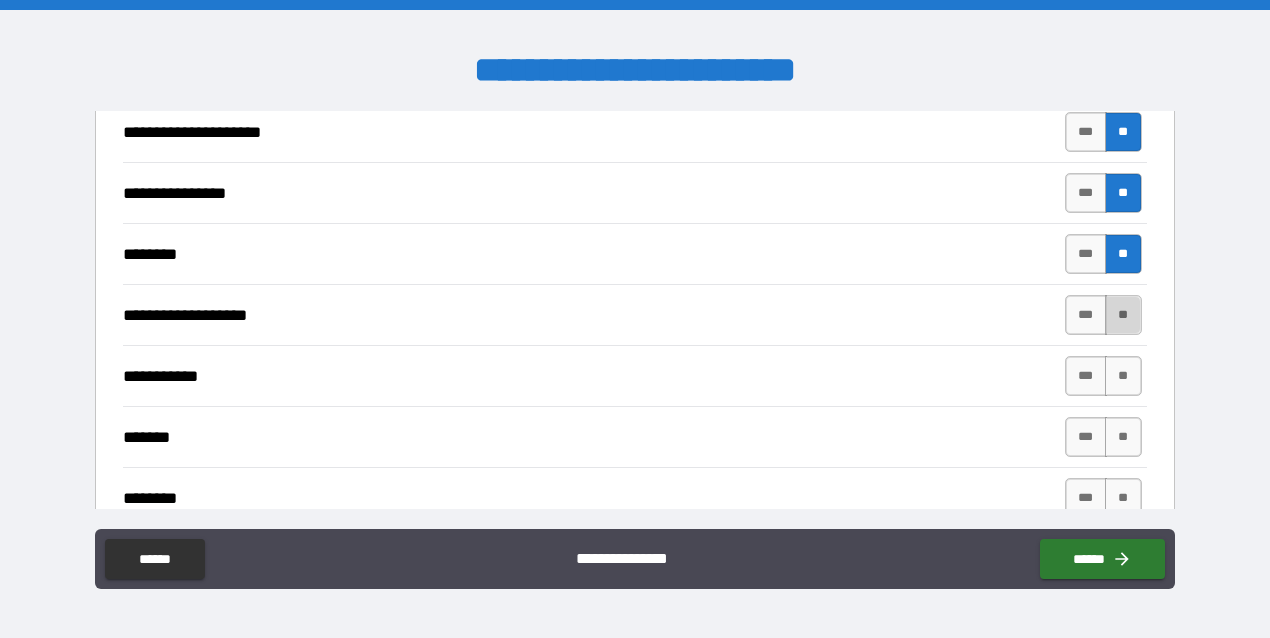click on "**" at bounding box center (1123, 315) 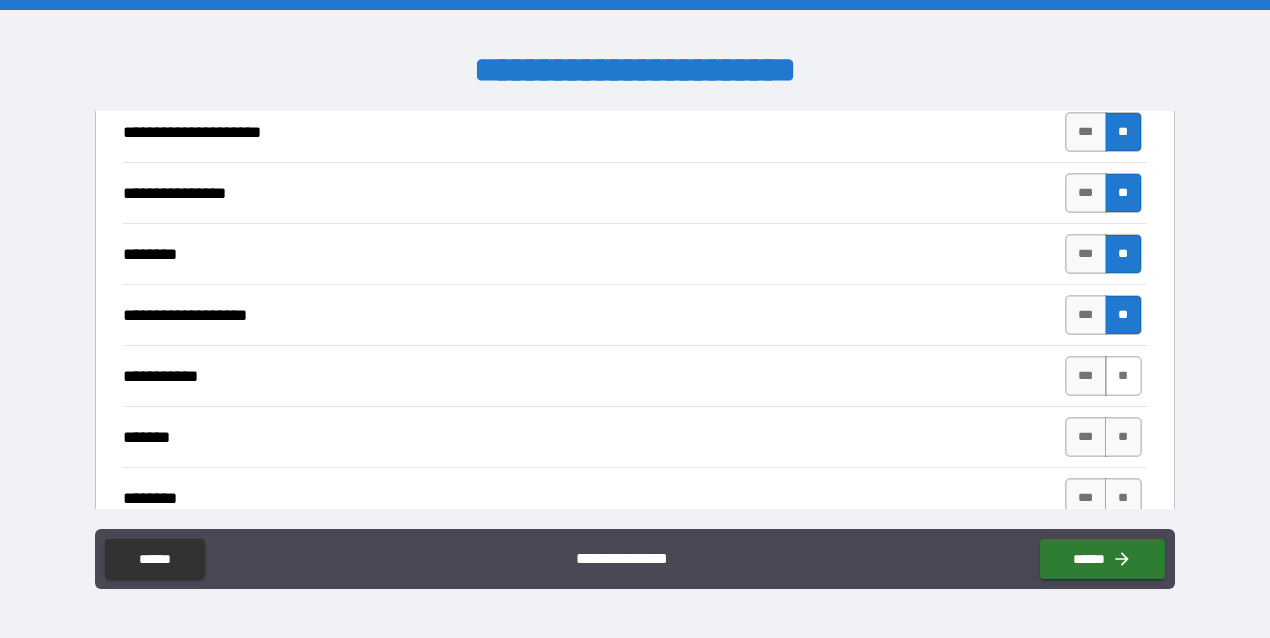 click on "**" at bounding box center (1123, 376) 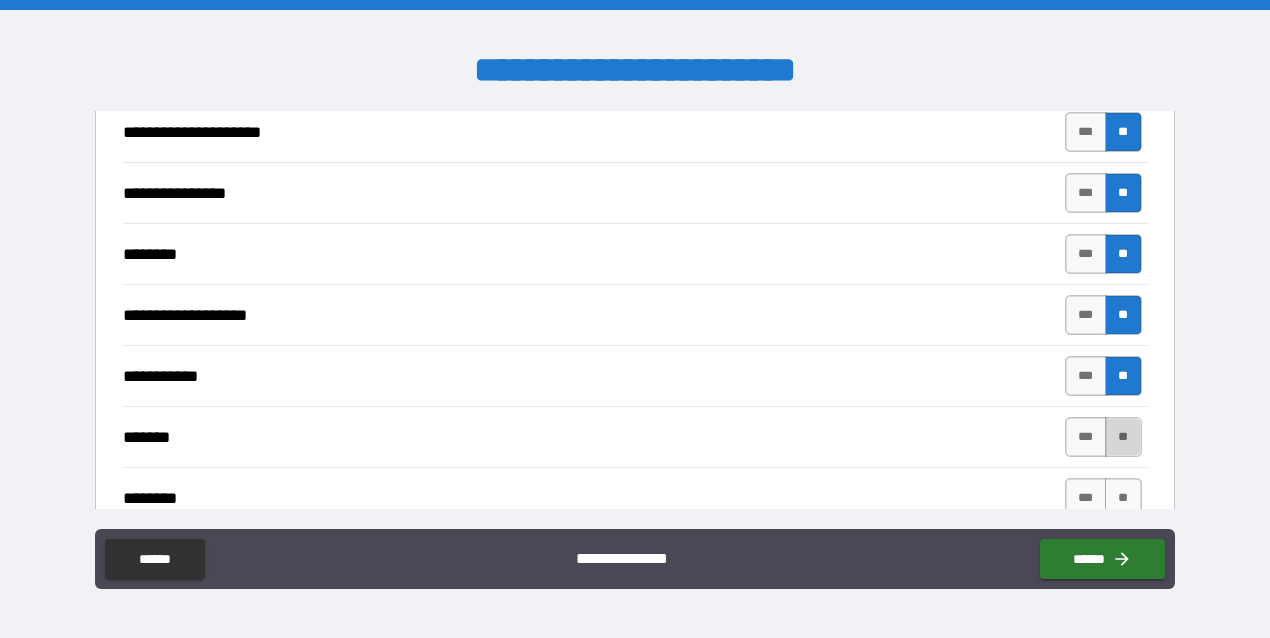 click on "**" at bounding box center [1123, 437] 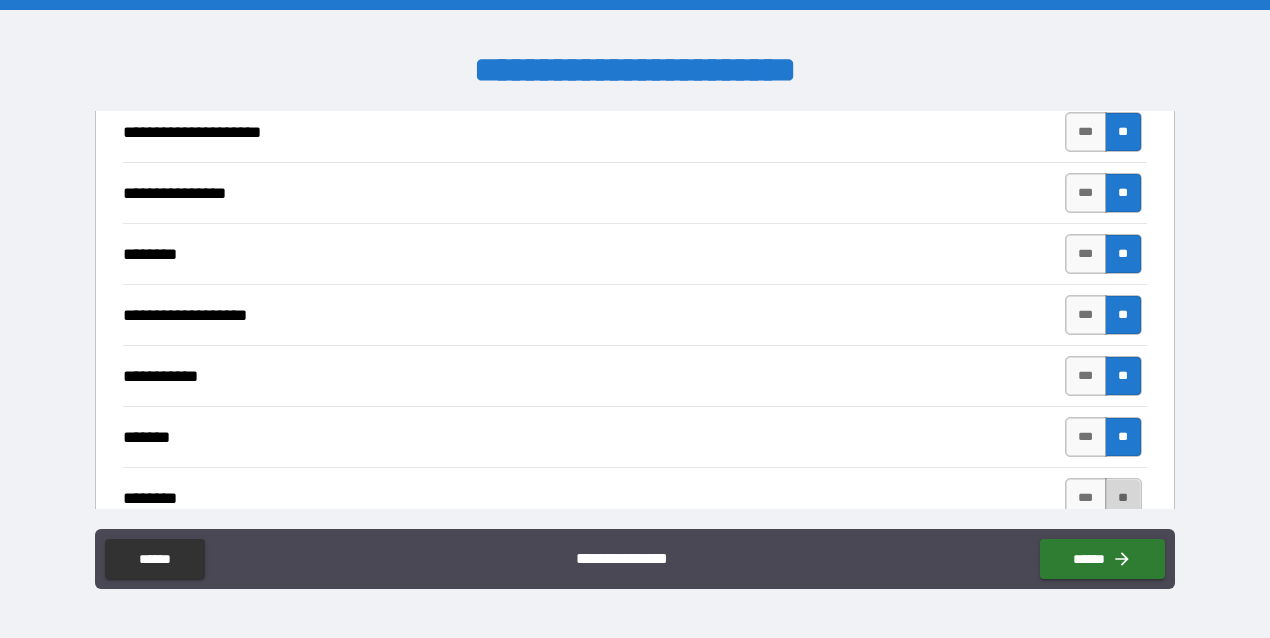 click on "**" at bounding box center (1123, 498) 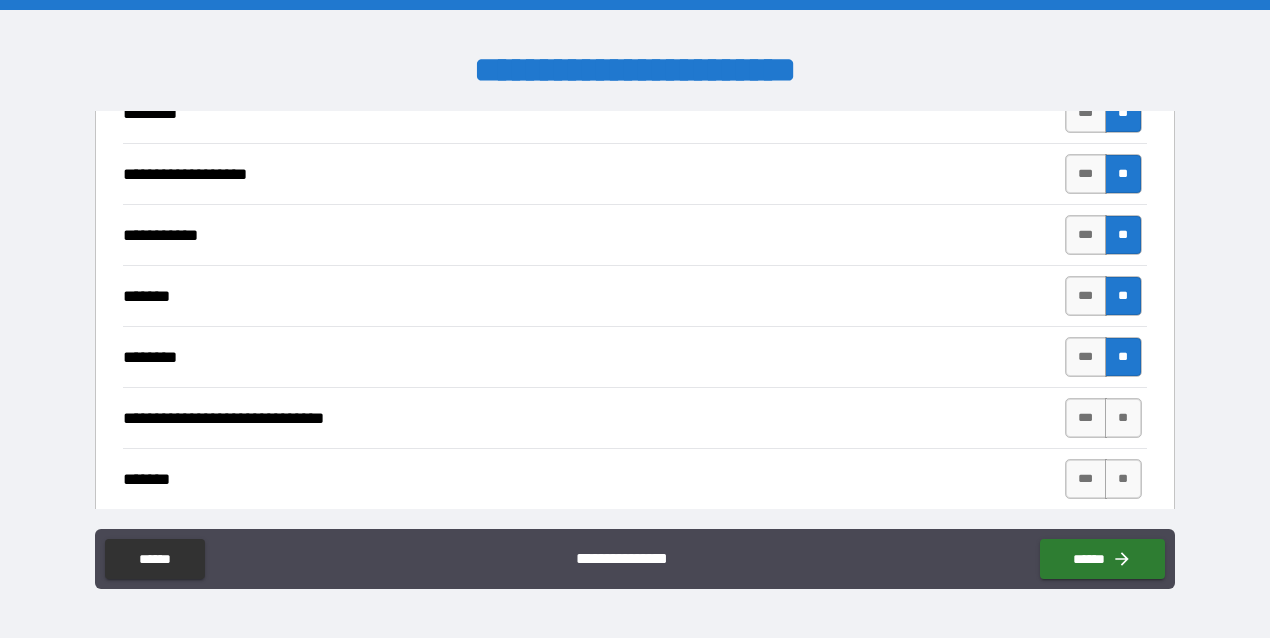 scroll, scrollTop: 3803, scrollLeft: 0, axis: vertical 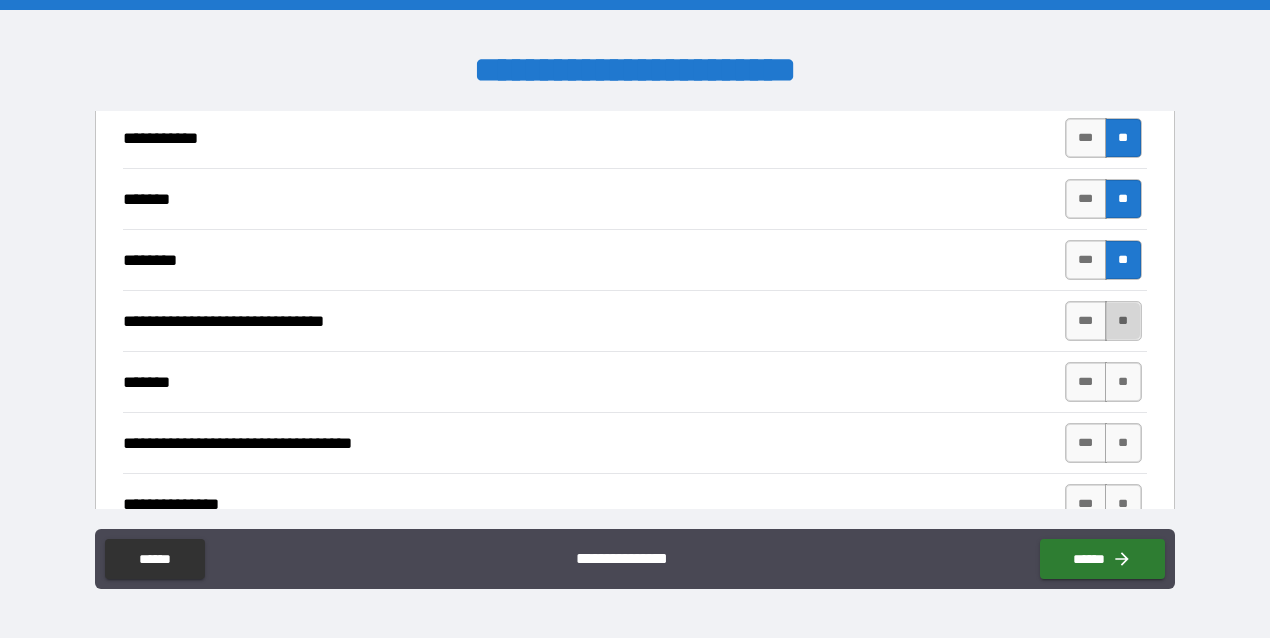 click on "**" at bounding box center (1123, 321) 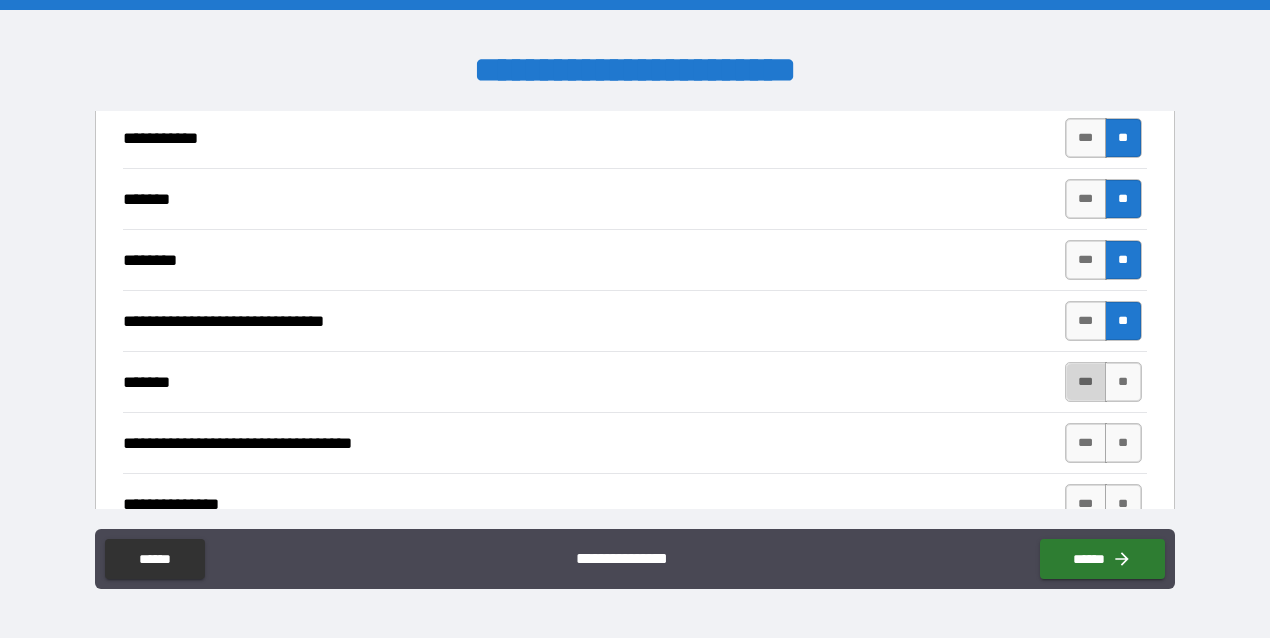 click on "***" at bounding box center (1086, 382) 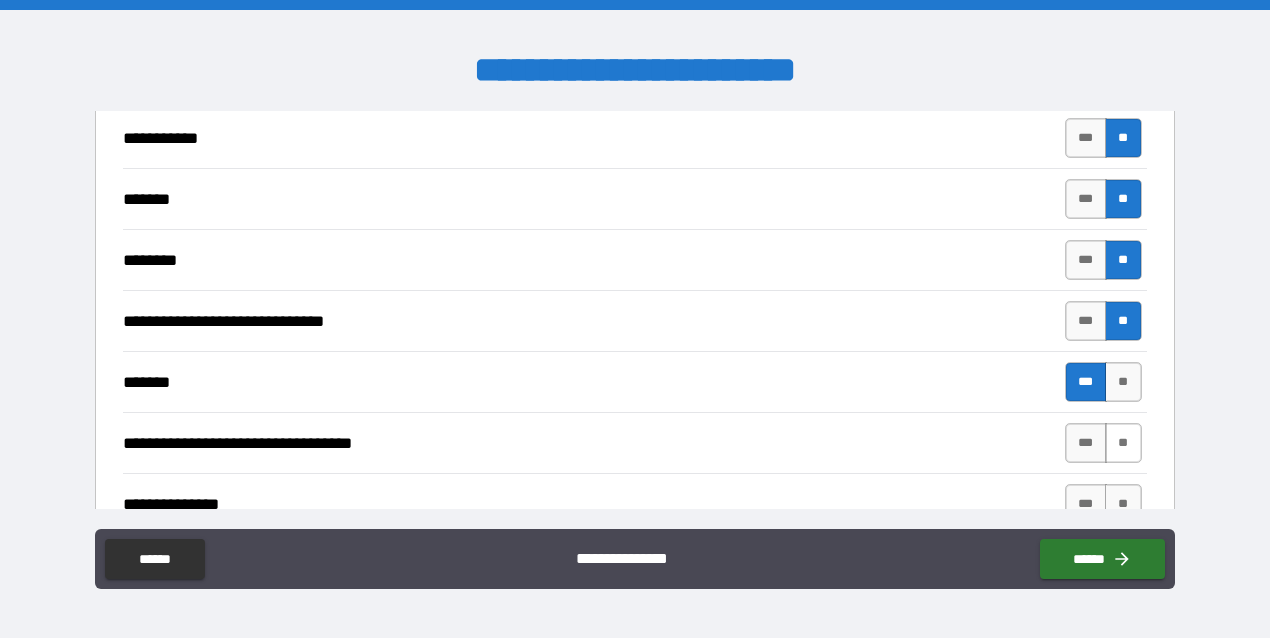 click on "**" at bounding box center [1123, 443] 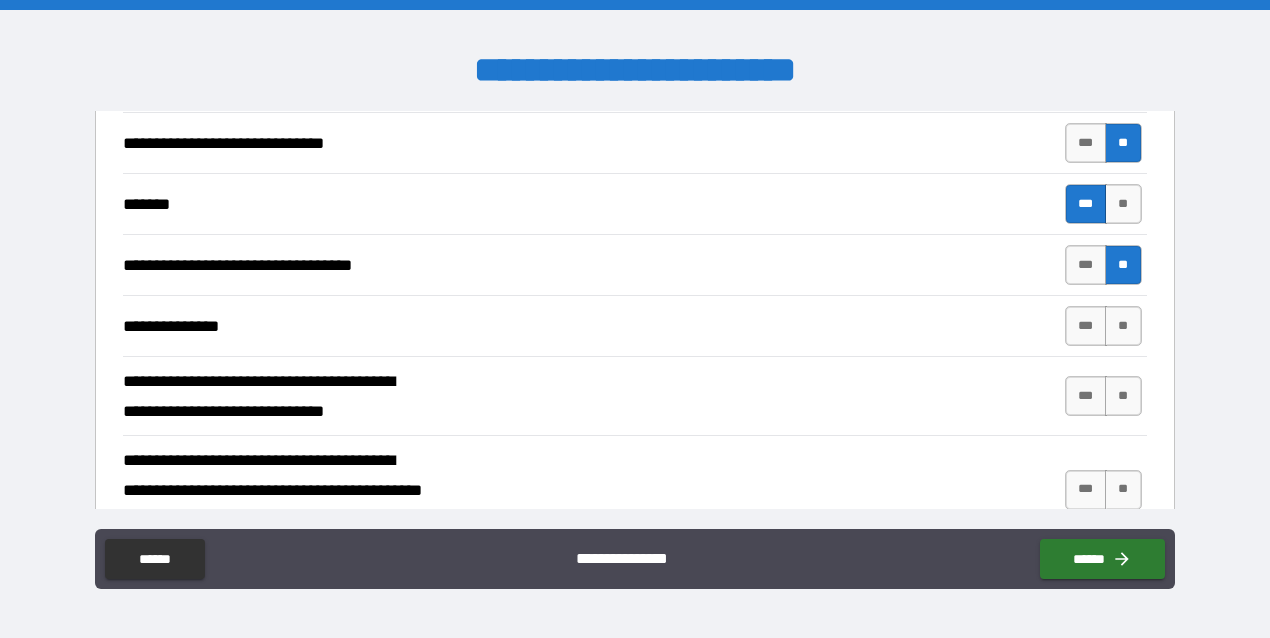 scroll, scrollTop: 3983, scrollLeft: 0, axis: vertical 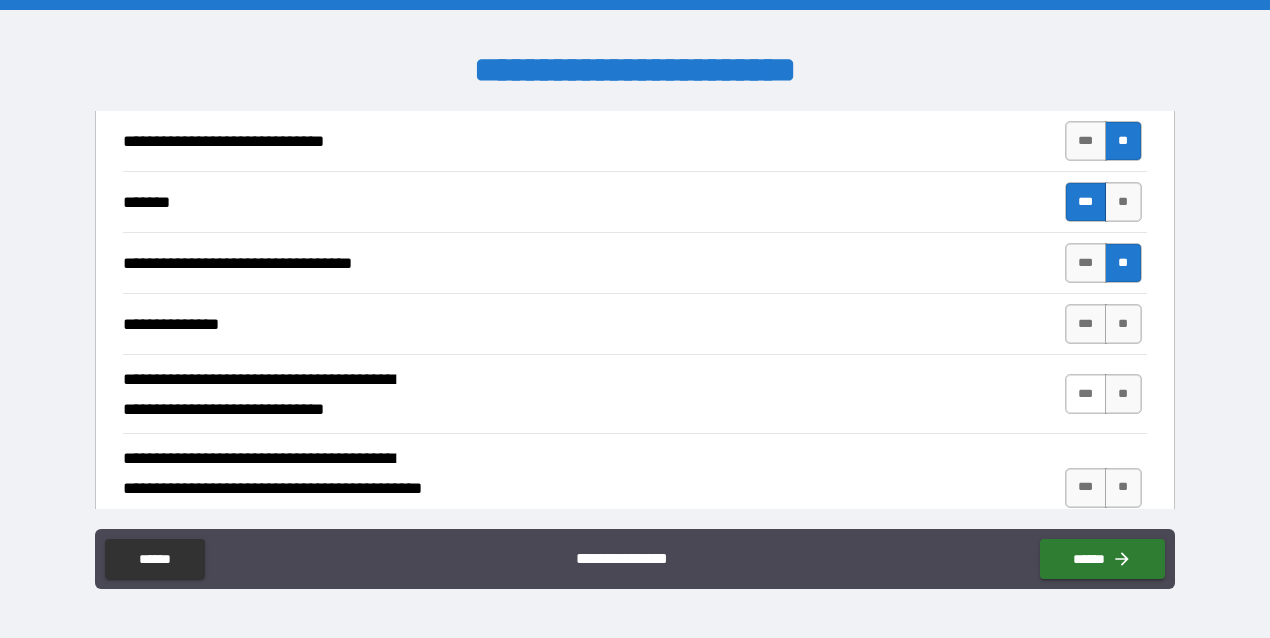 click on "***" at bounding box center [1086, 394] 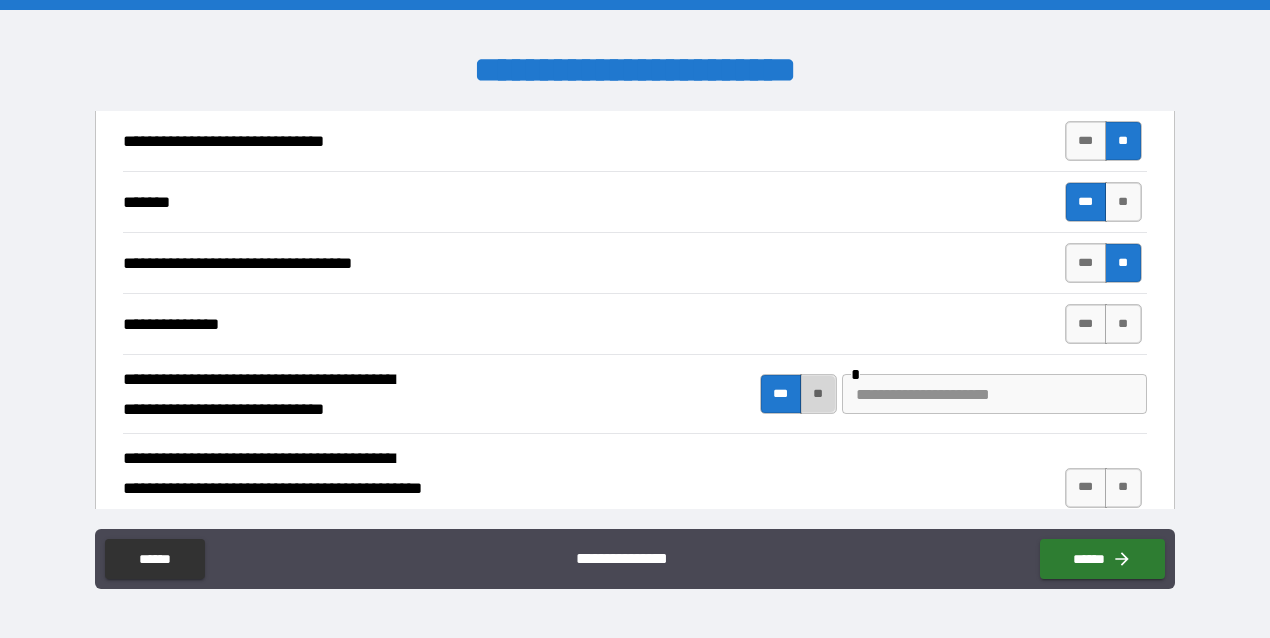 click on "**" at bounding box center [818, 394] 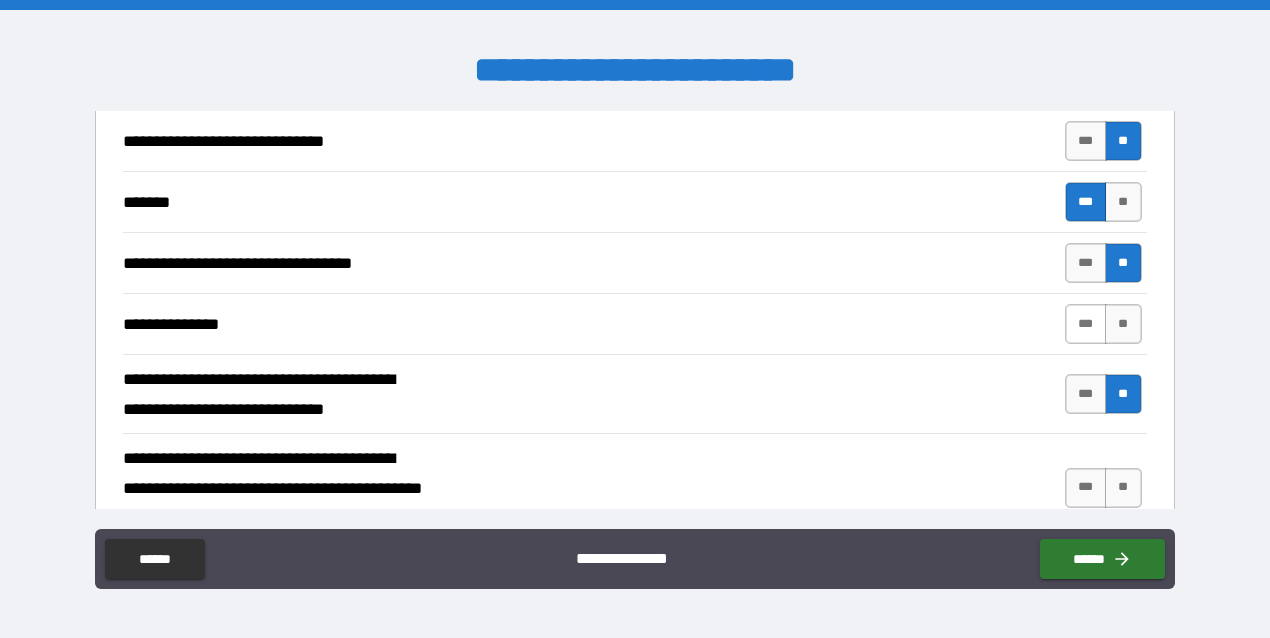 click on "***" at bounding box center [1086, 324] 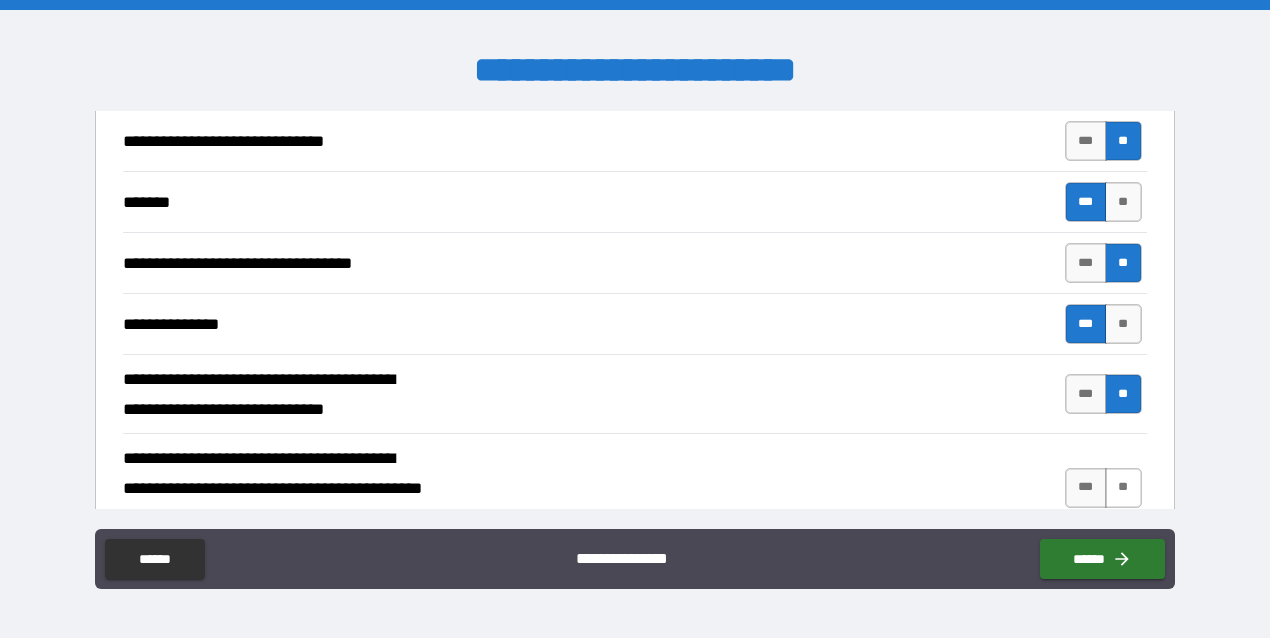 click on "**" at bounding box center (1123, 488) 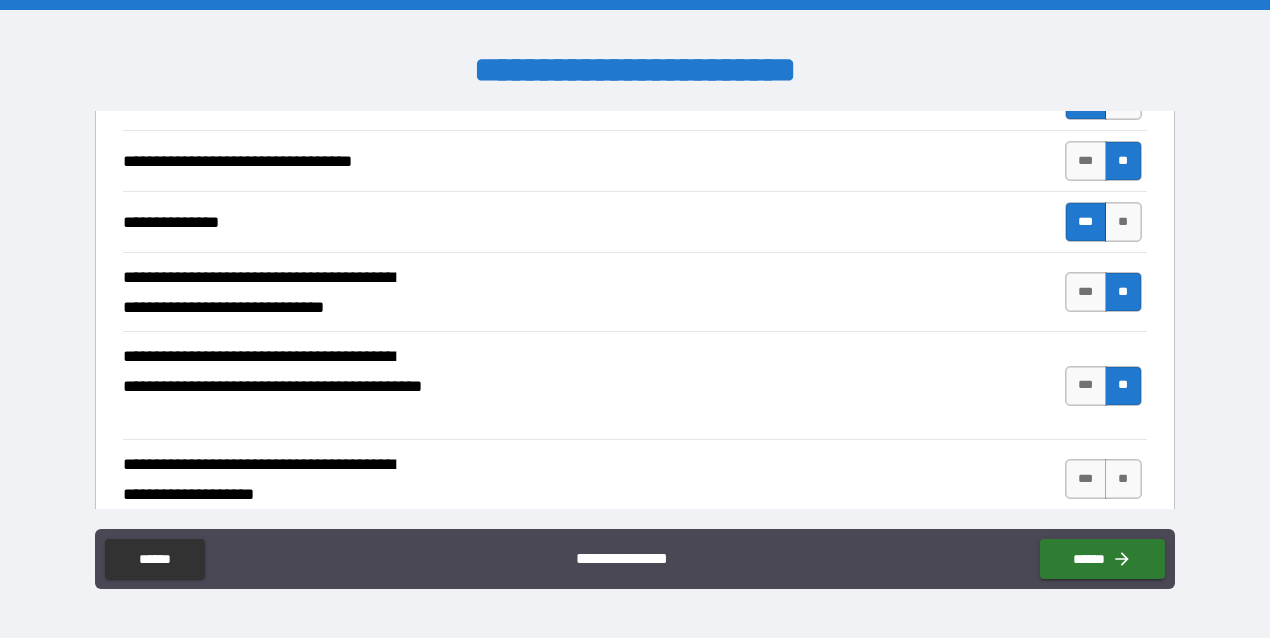 scroll, scrollTop: 4107, scrollLeft: 0, axis: vertical 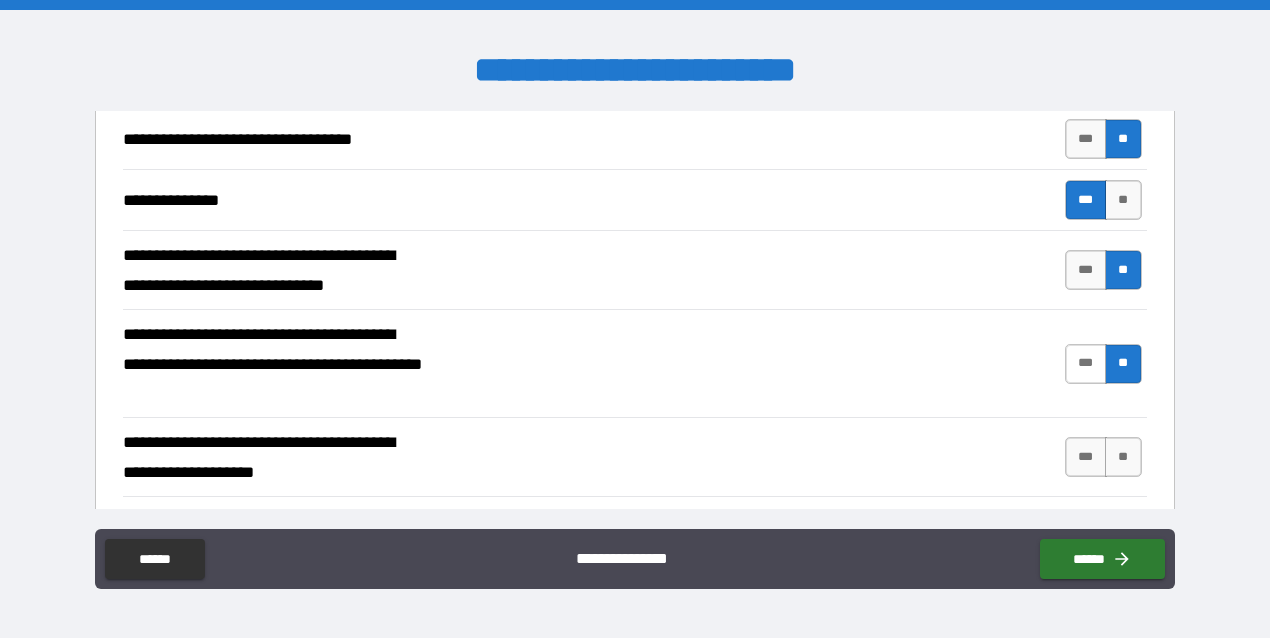 click on "***" at bounding box center [1086, 364] 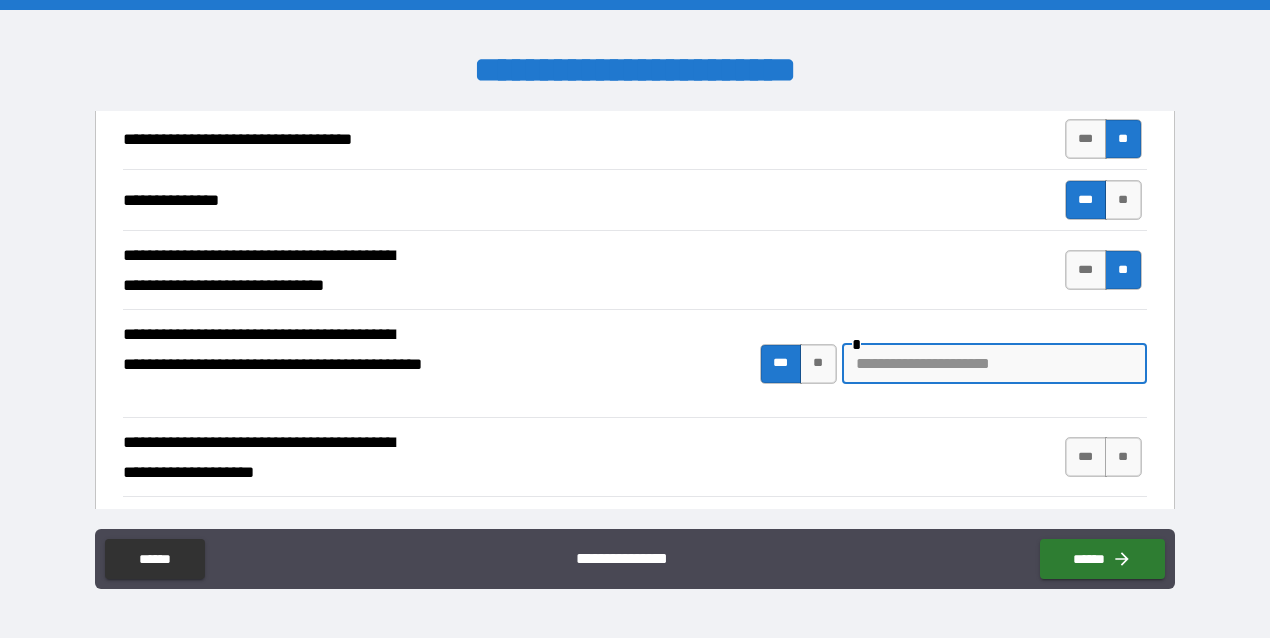 click at bounding box center [994, 364] 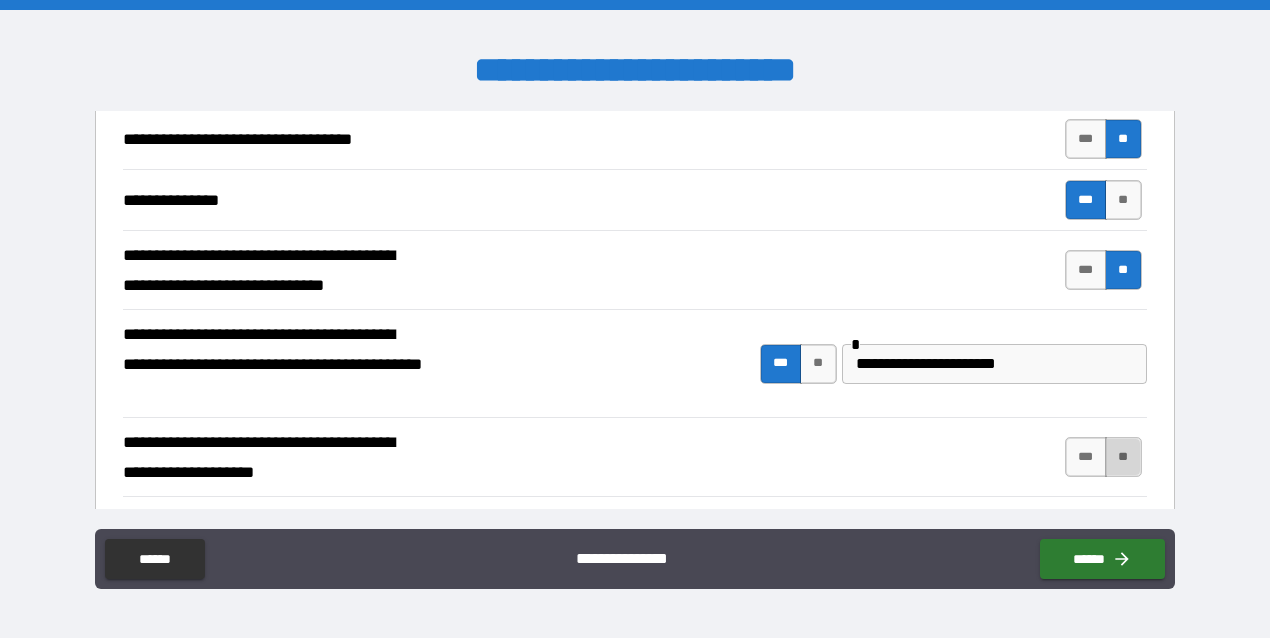 click on "**" at bounding box center (1123, 457) 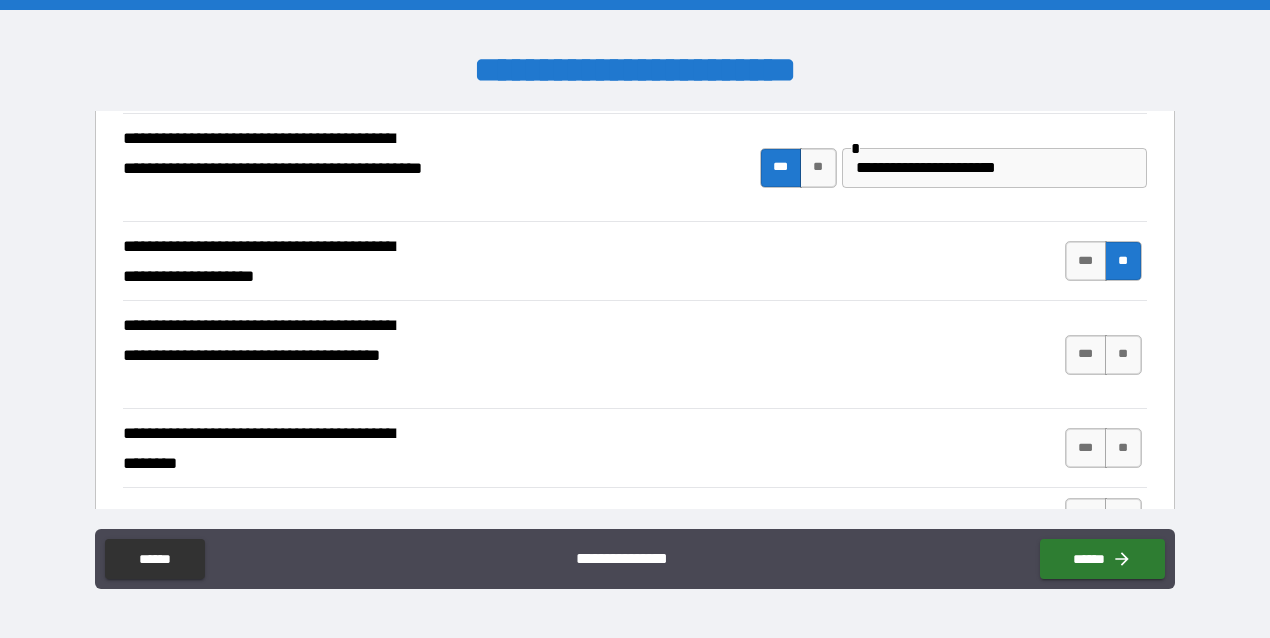 scroll, scrollTop: 4314, scrollLeft: 0, axis: vertical 